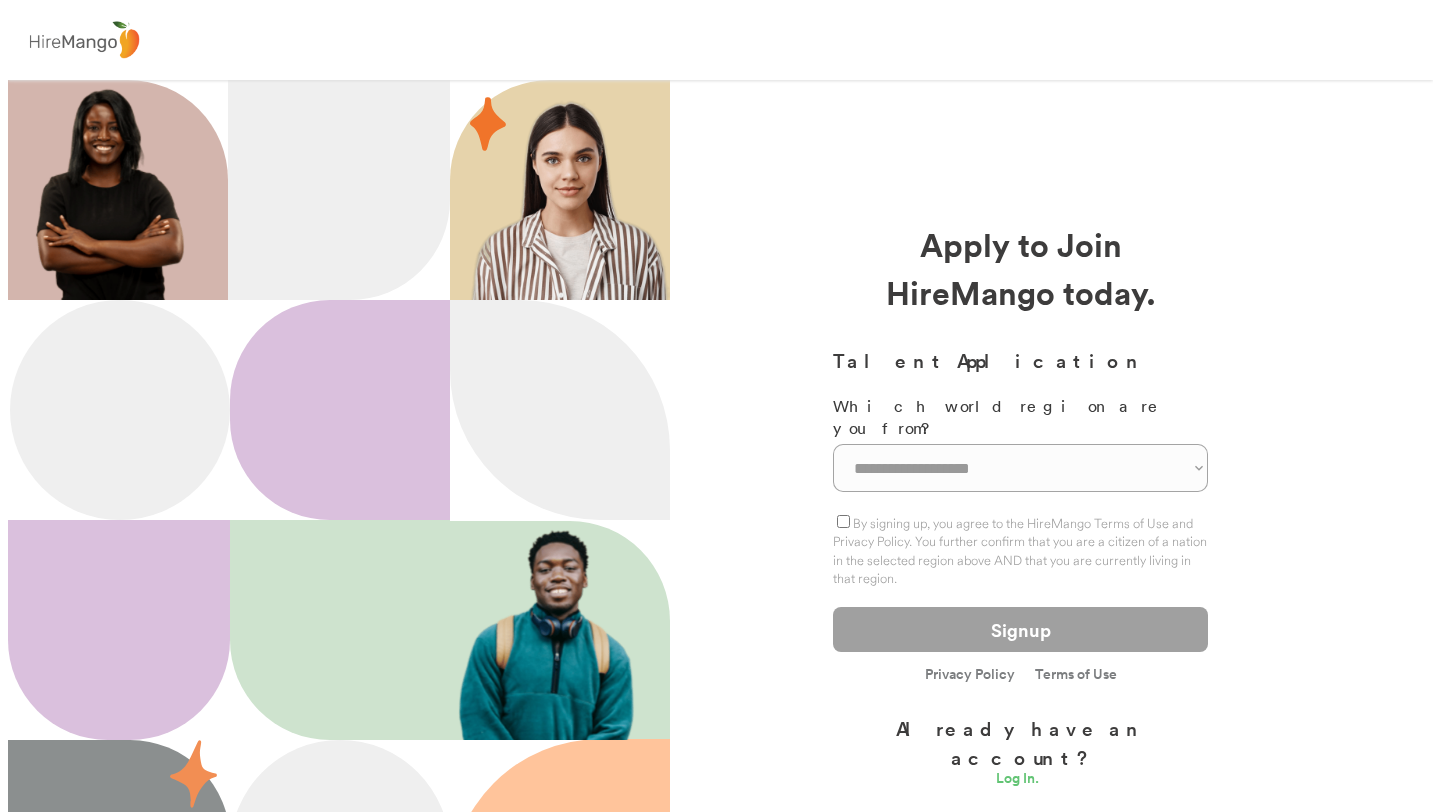 scroll, scrollTop: 0, scrollLeft: 0, axis: both 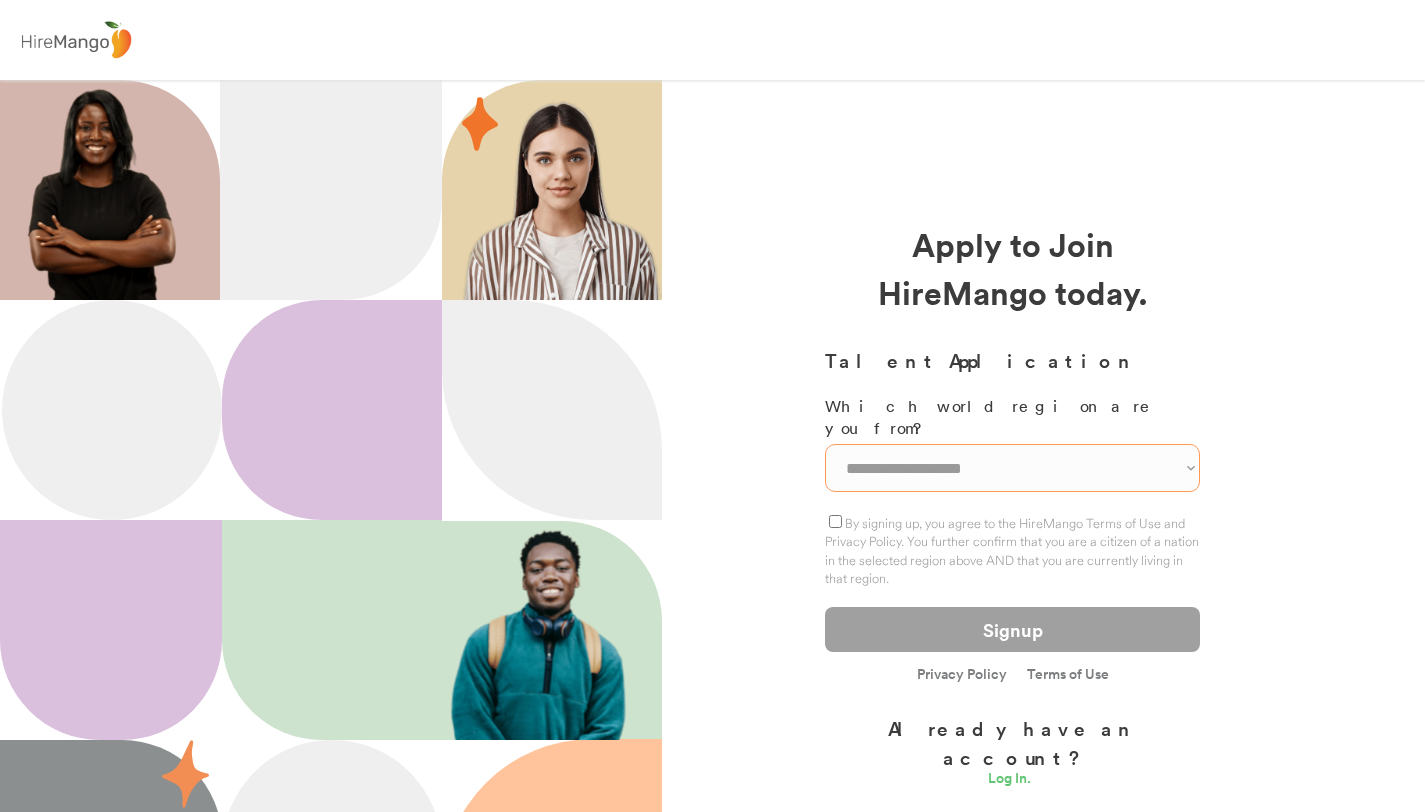 click on "**********" at bounding box center (1012, 468) 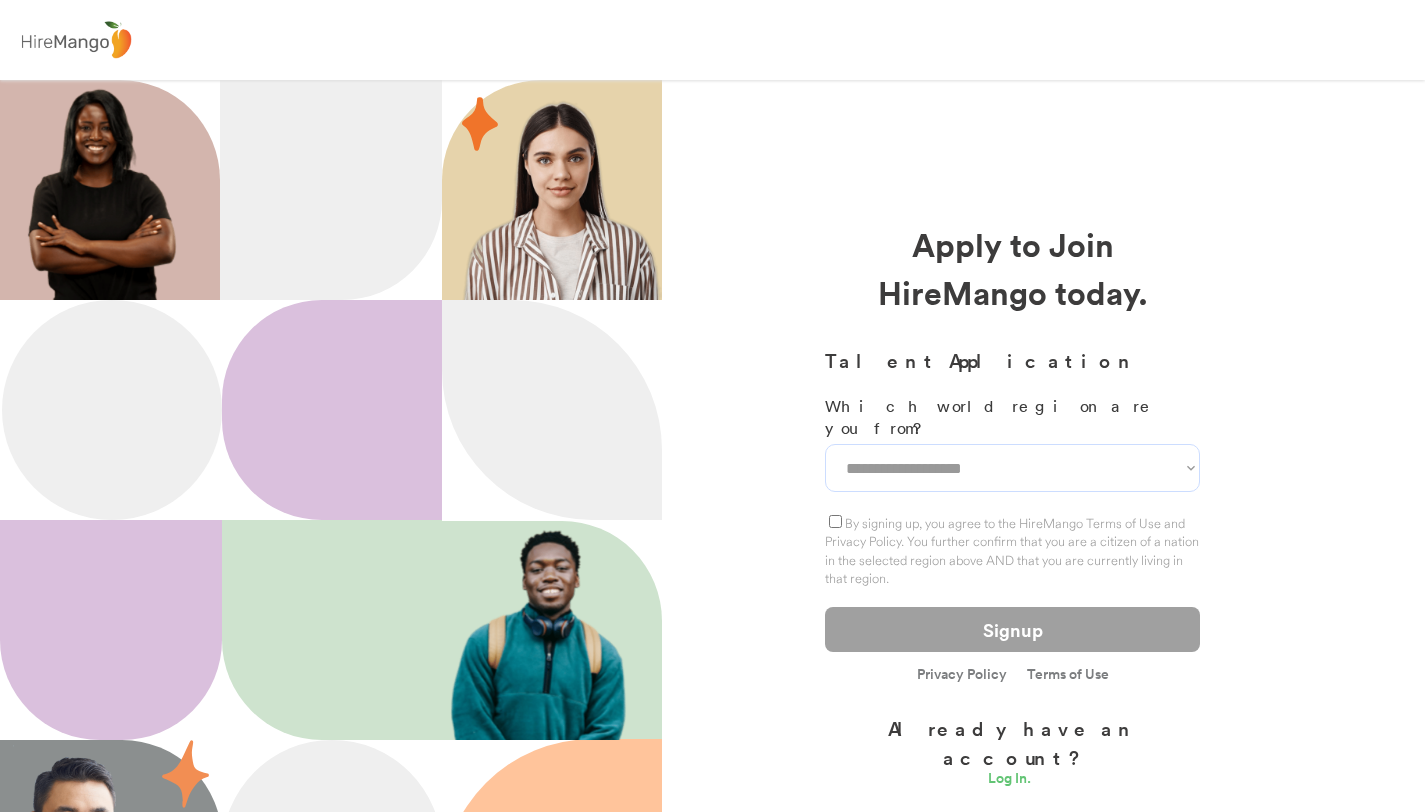 select on "*******" 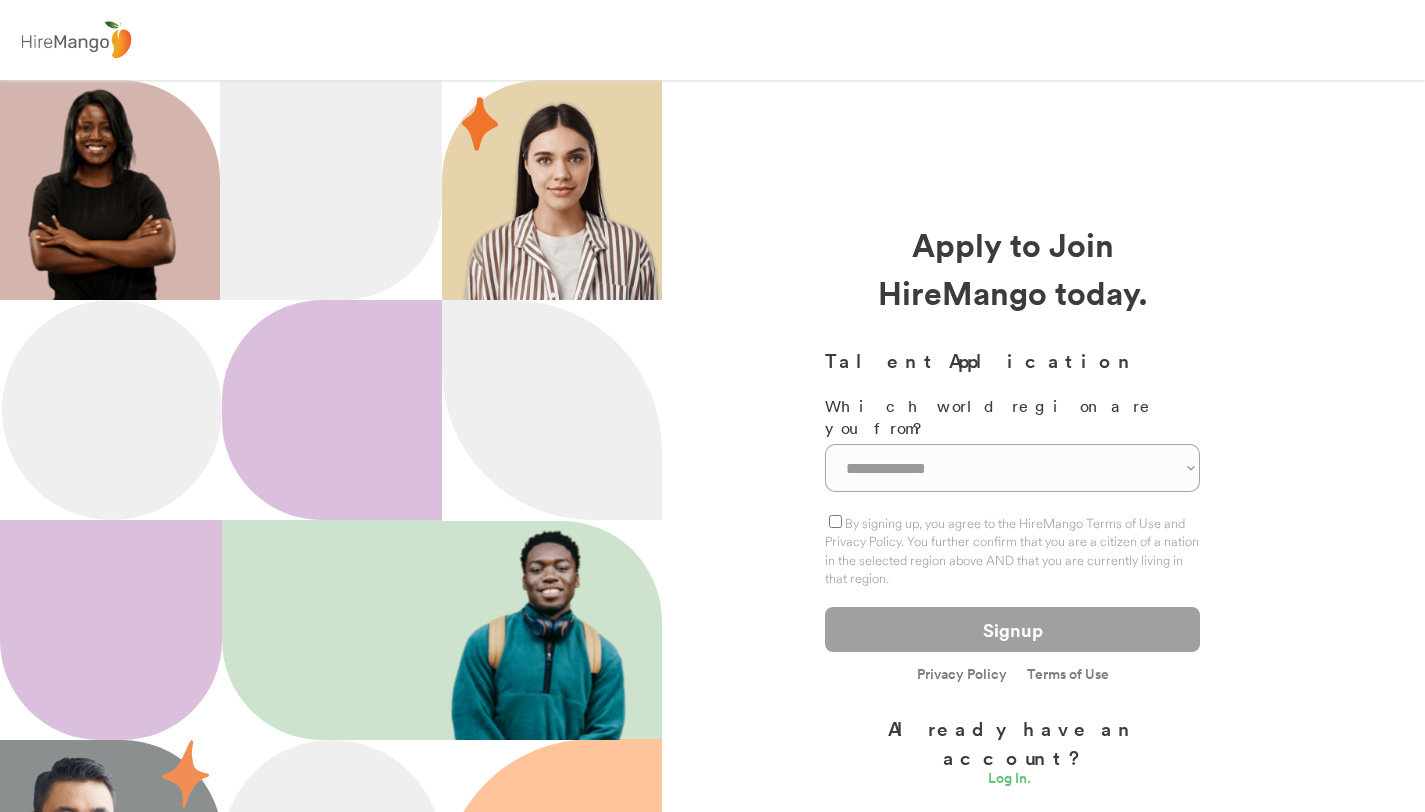 click on "By signing up, you agree to the HireMango Terms of Use and Privacy Policy. You further confirm that you are a citizen of a nation in the selected region above AND that you are currently living in that region." at bounding box center [1012, 549] 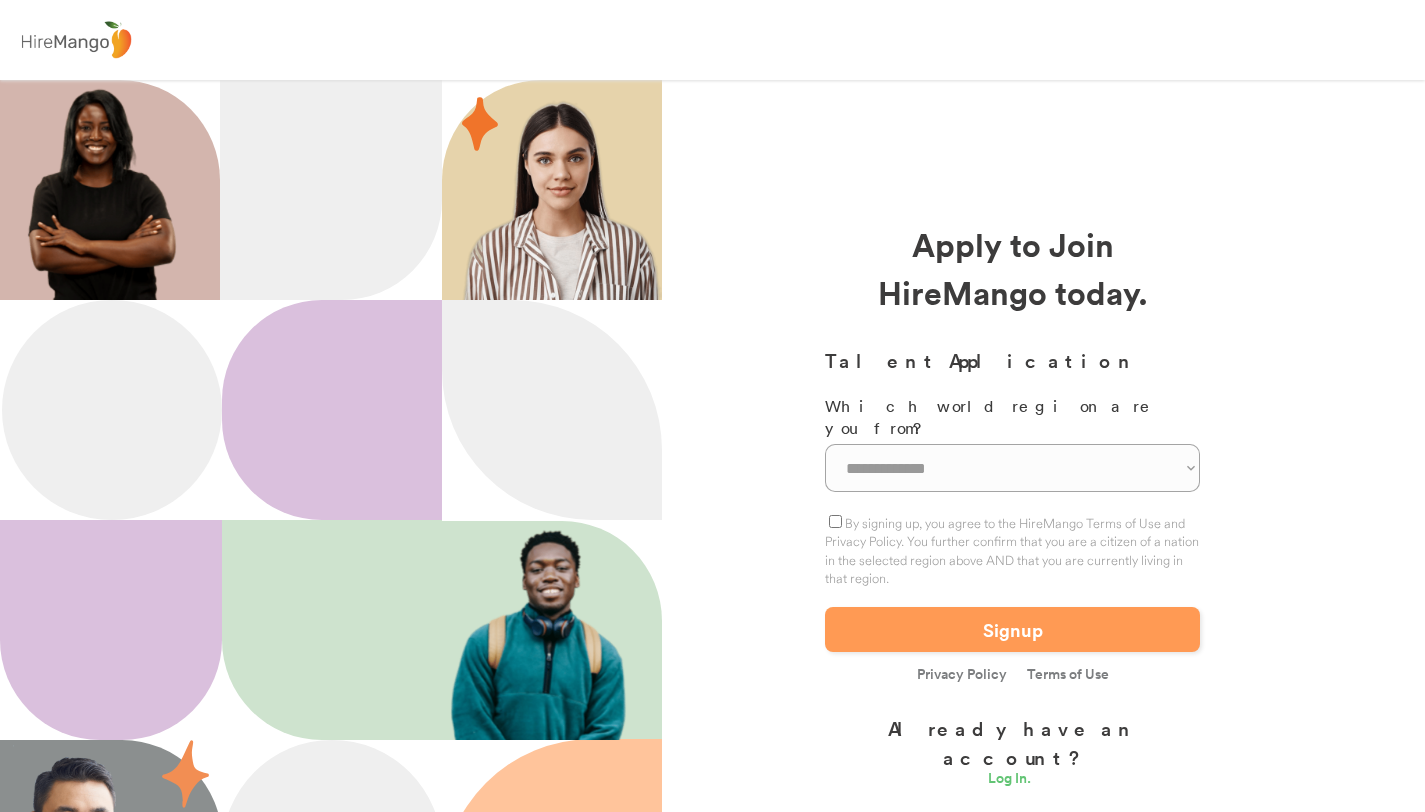 click on "Signup" at bounding box center (1012, 629) 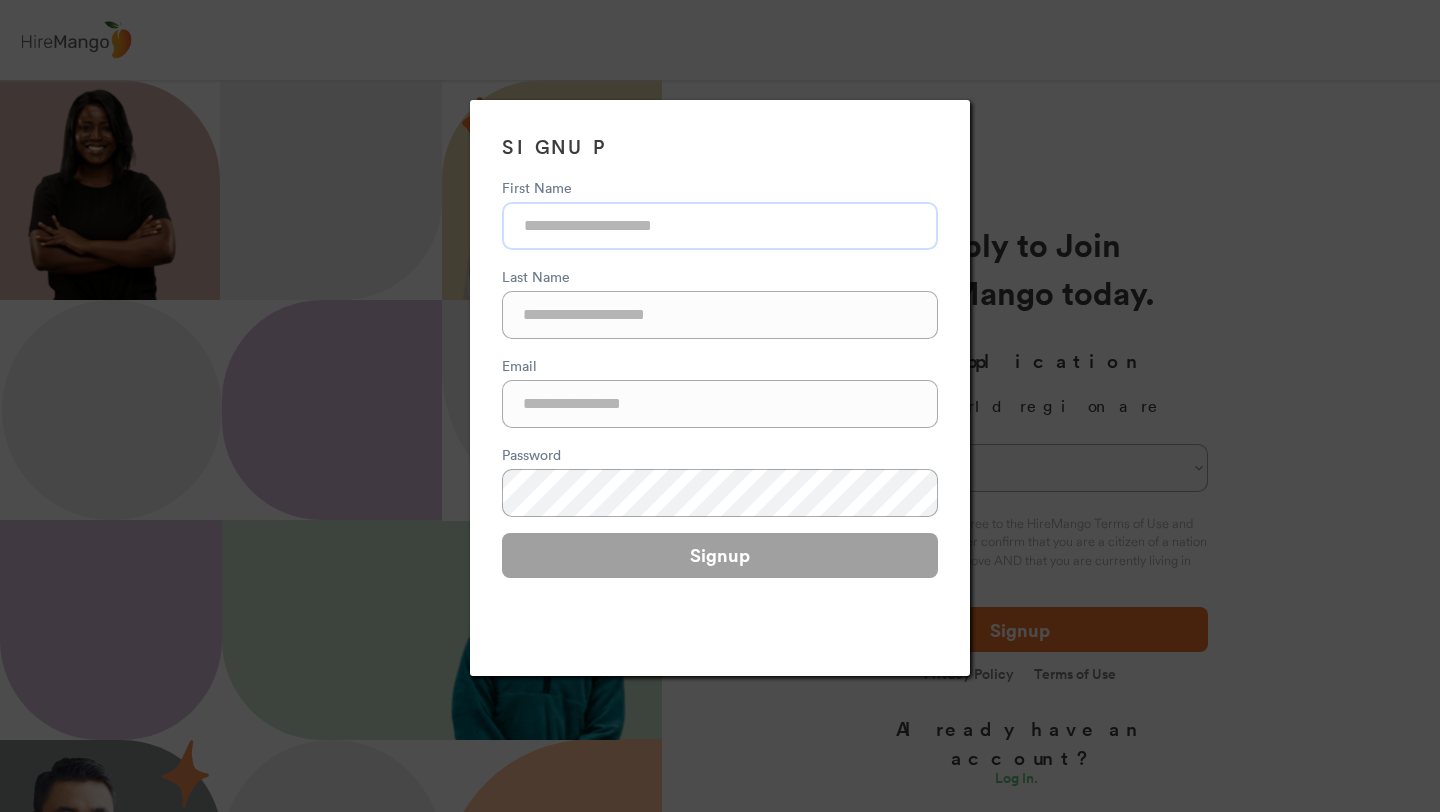 click at bounding box center (720, 226) 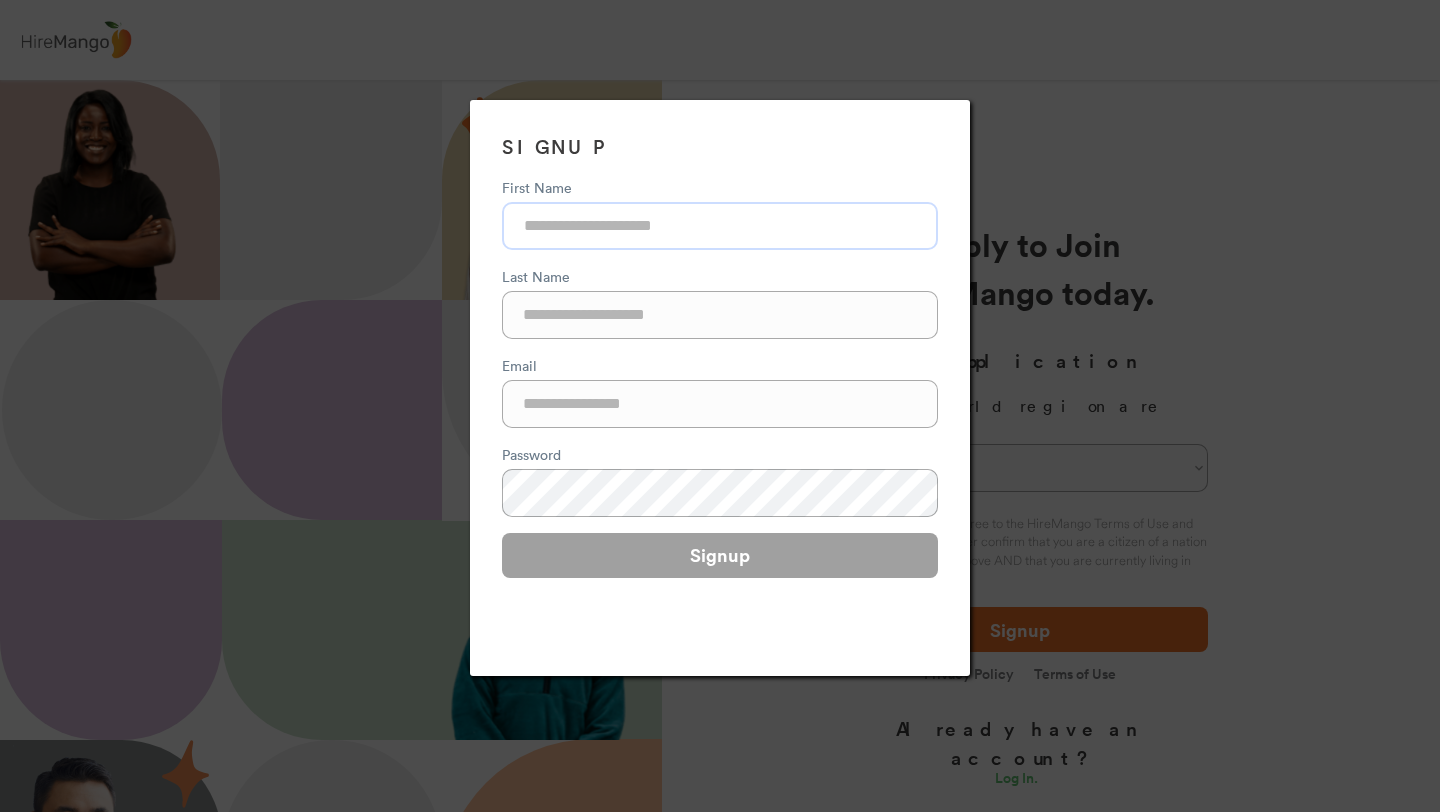 type on "**********" 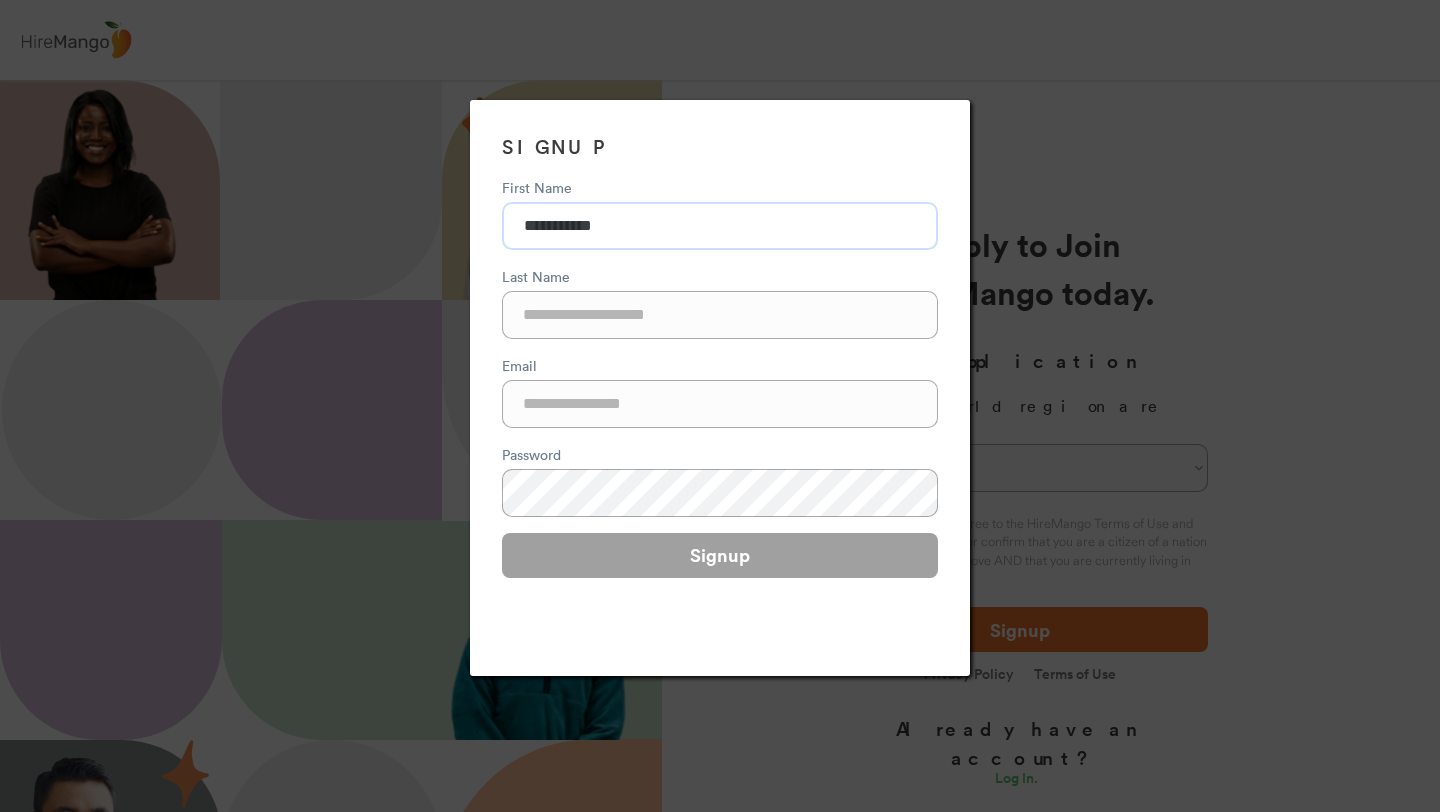 type on "**********" 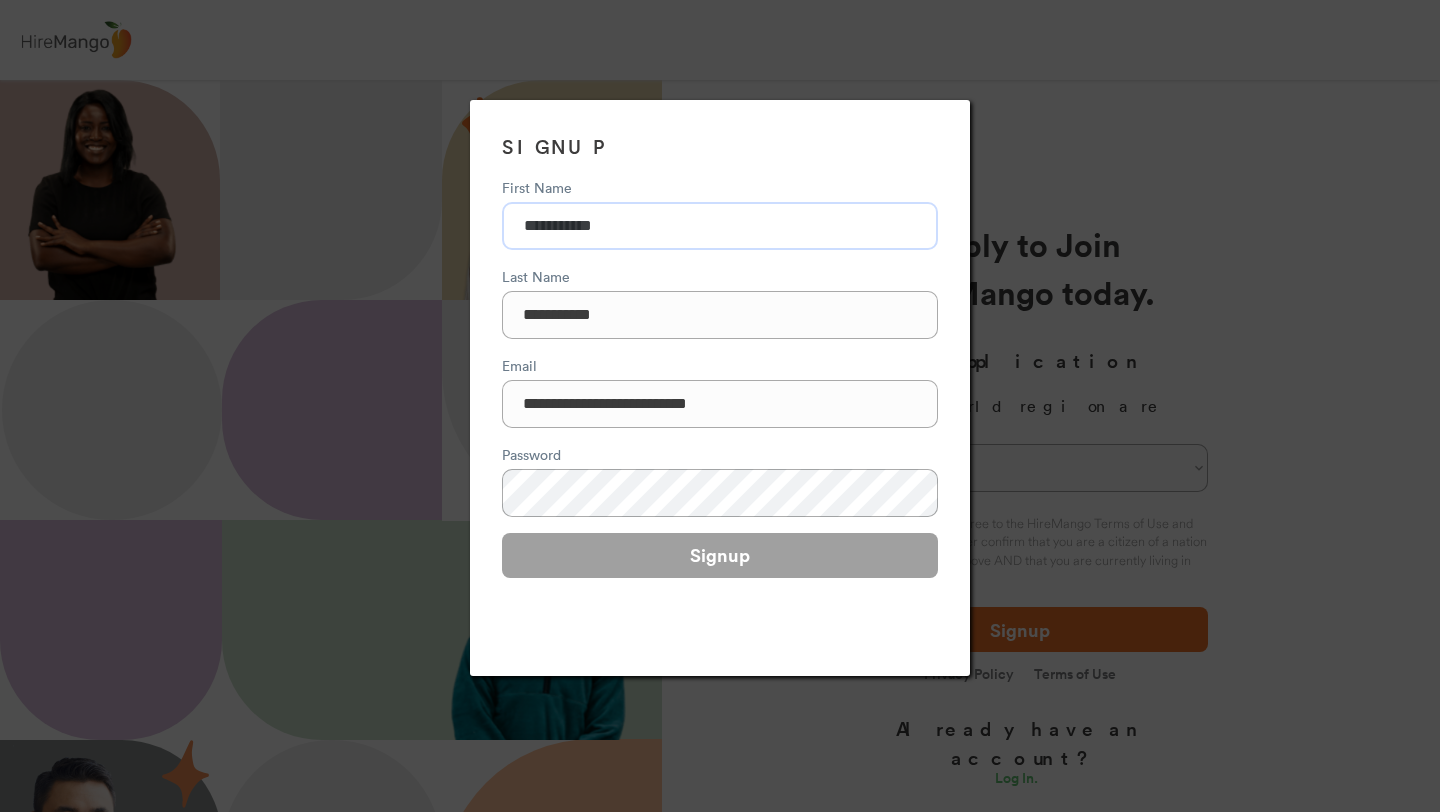 click at bounding box center (720, 226) 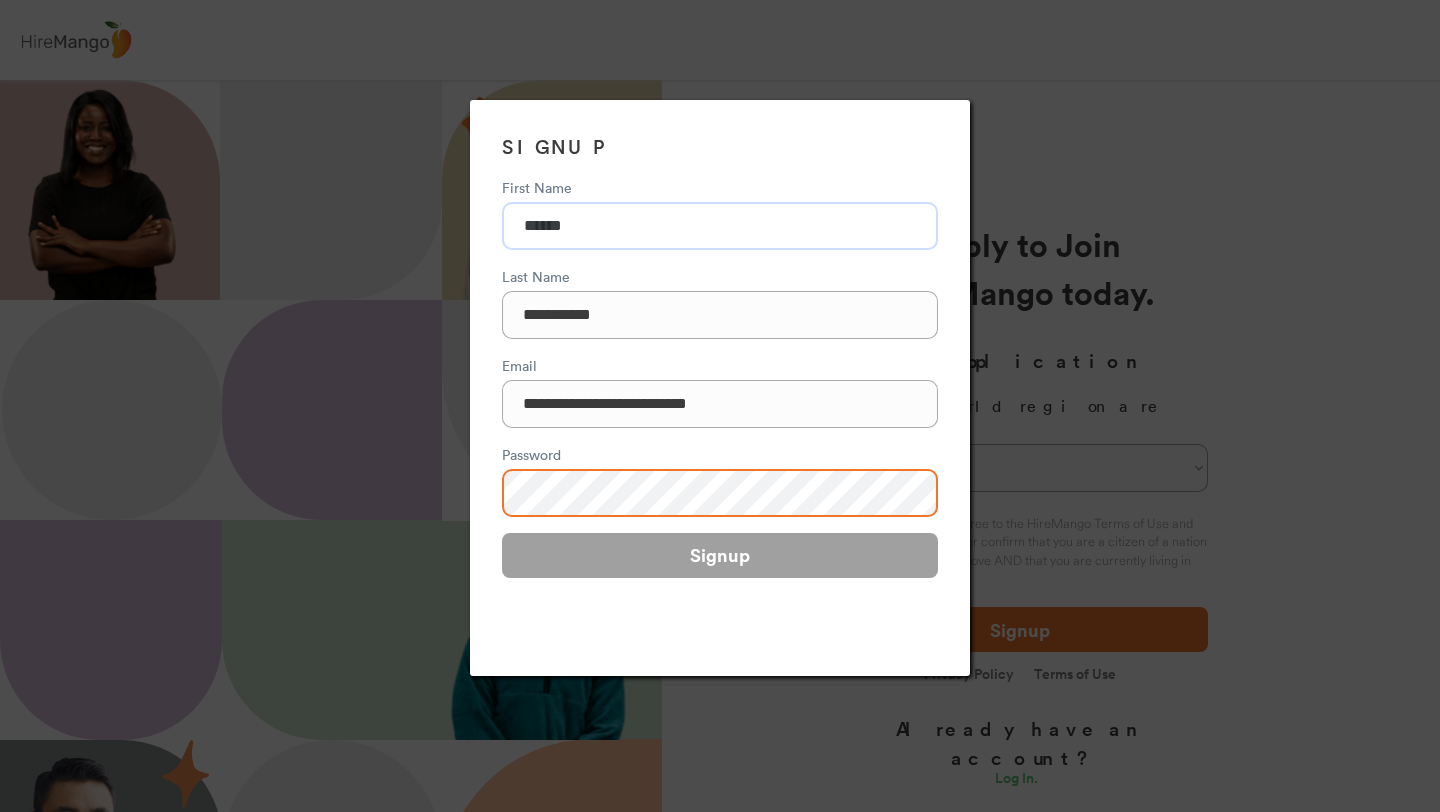 type on "******" 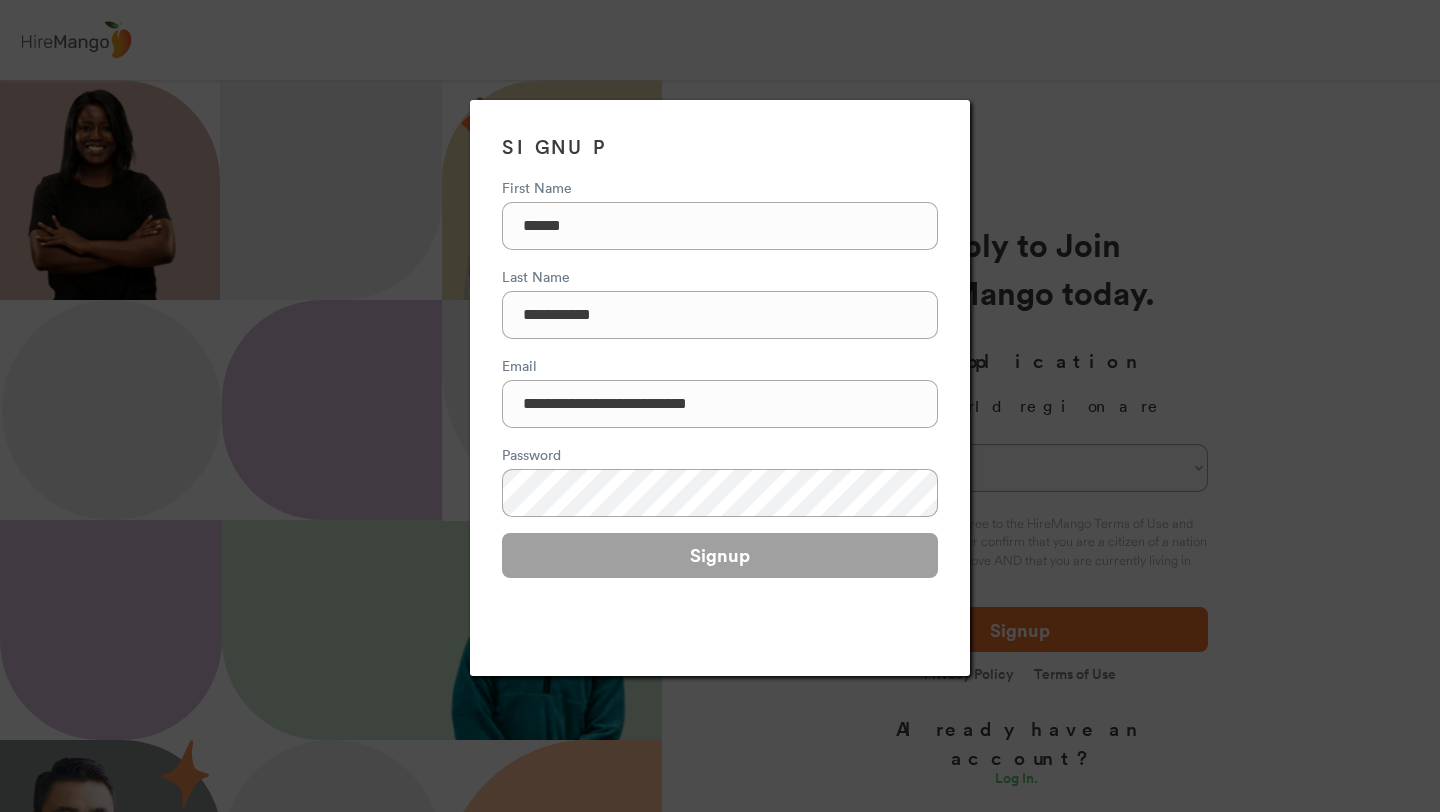 click on "**********" at bounding box center (720, 388) 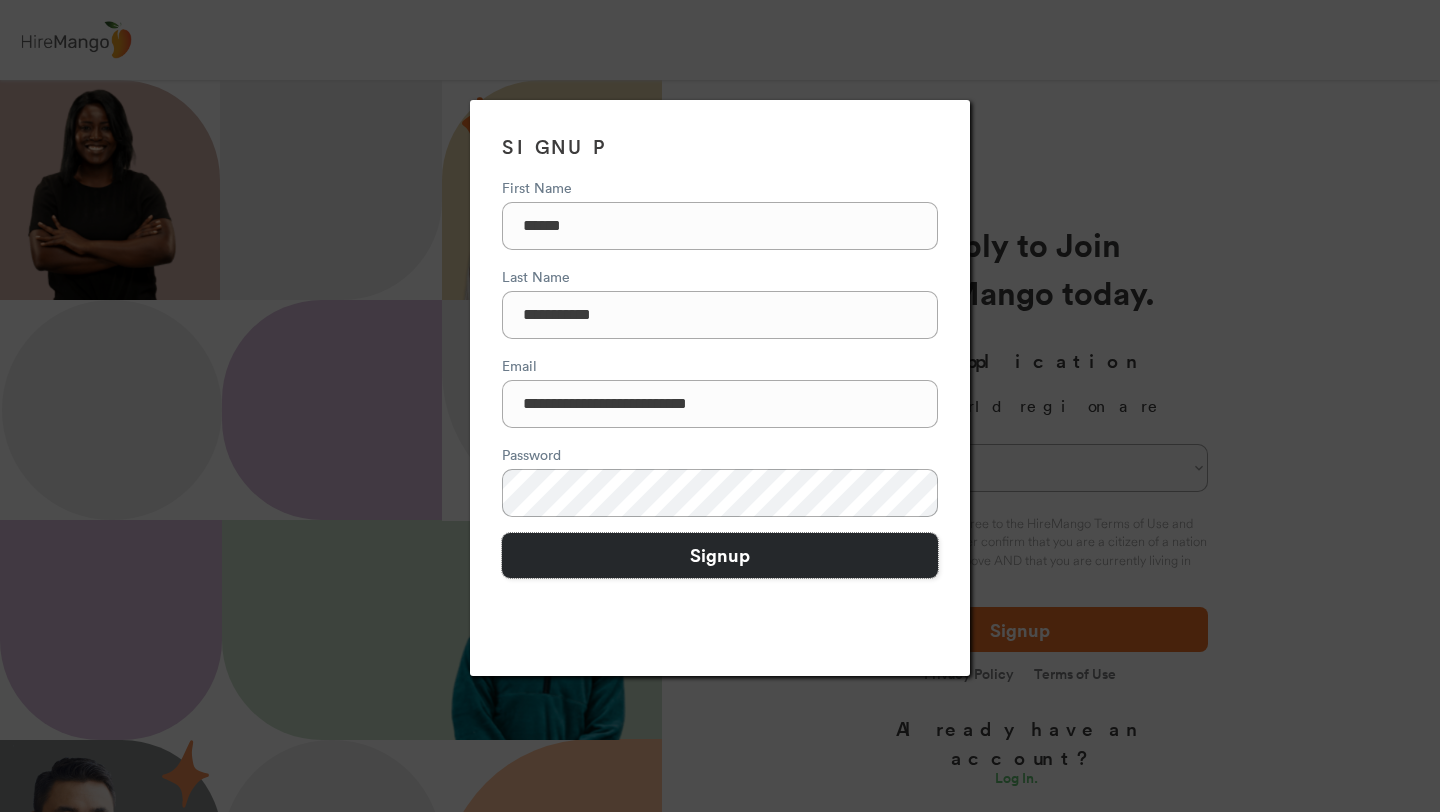 click on "Signup" at bounding box center [720, 555] 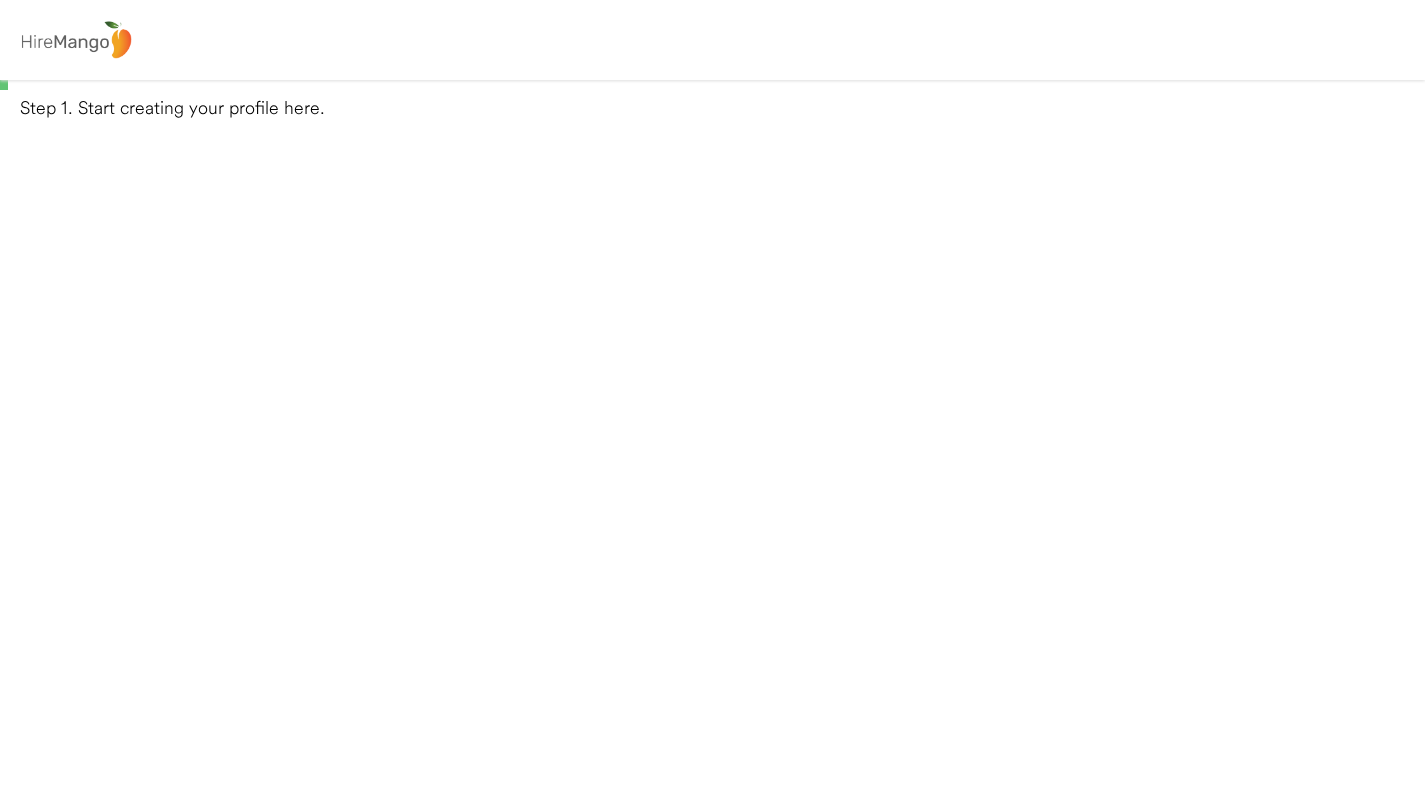 scroll, scrollTop: 0, scrollLeft: 0, axis: both 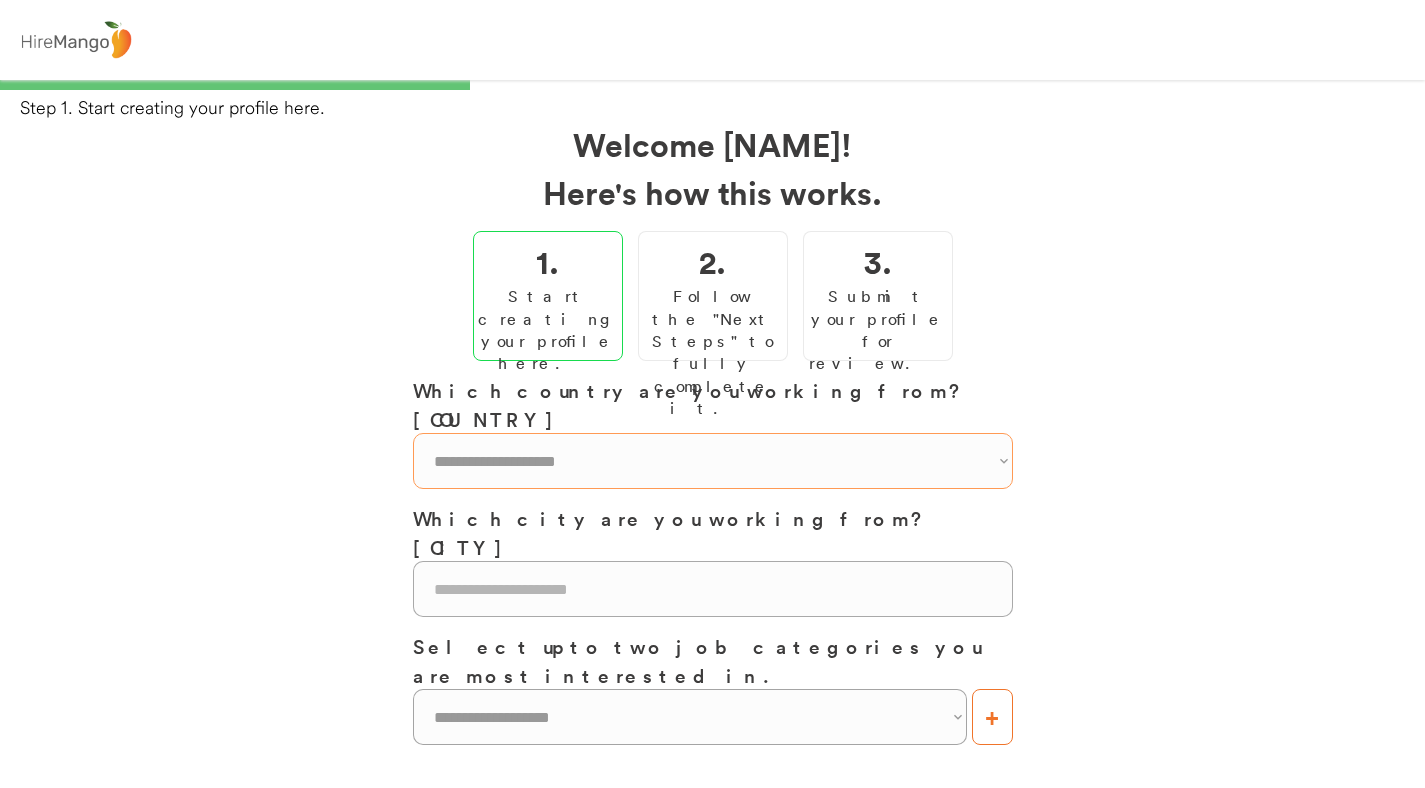 click on "**********" at bounding box center (713, 461) 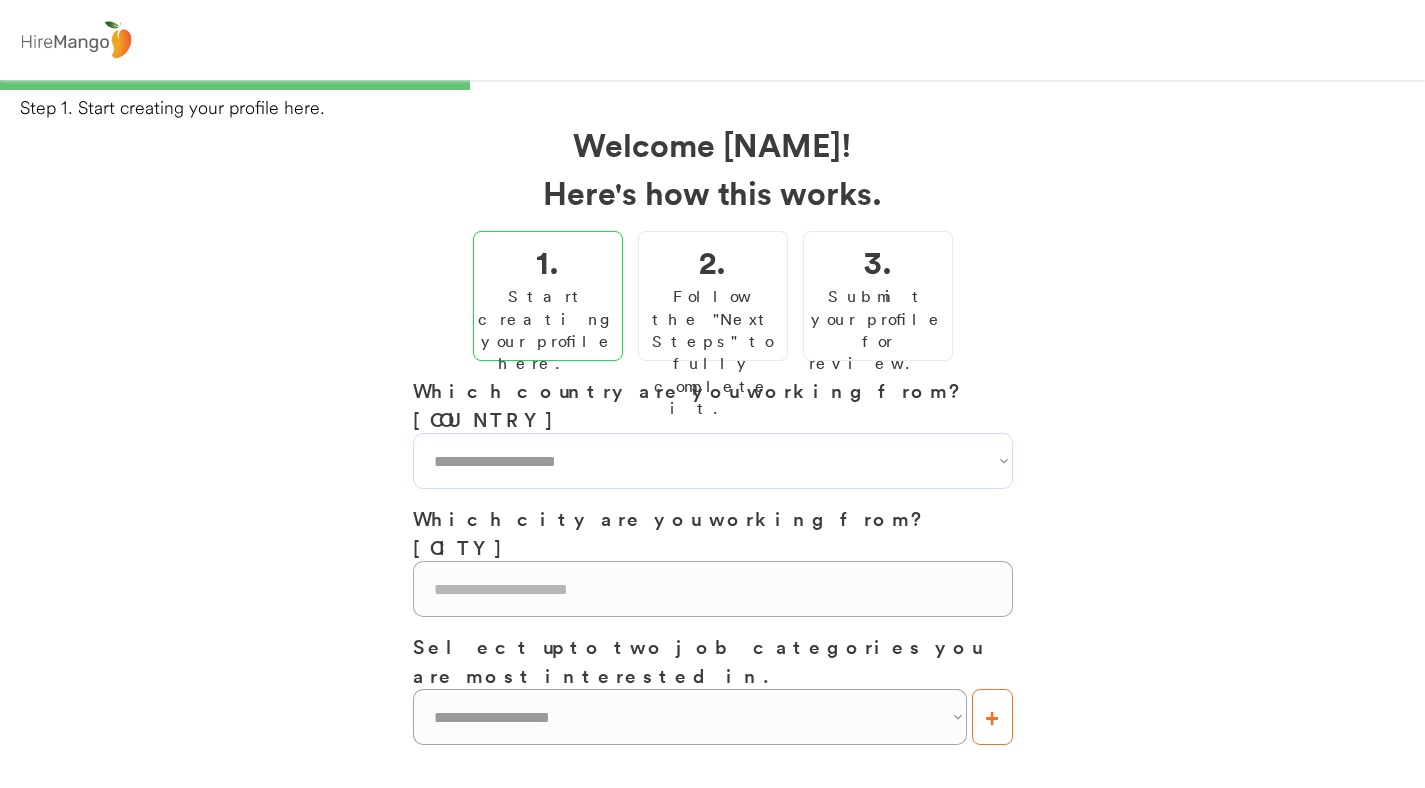 select on "**********" 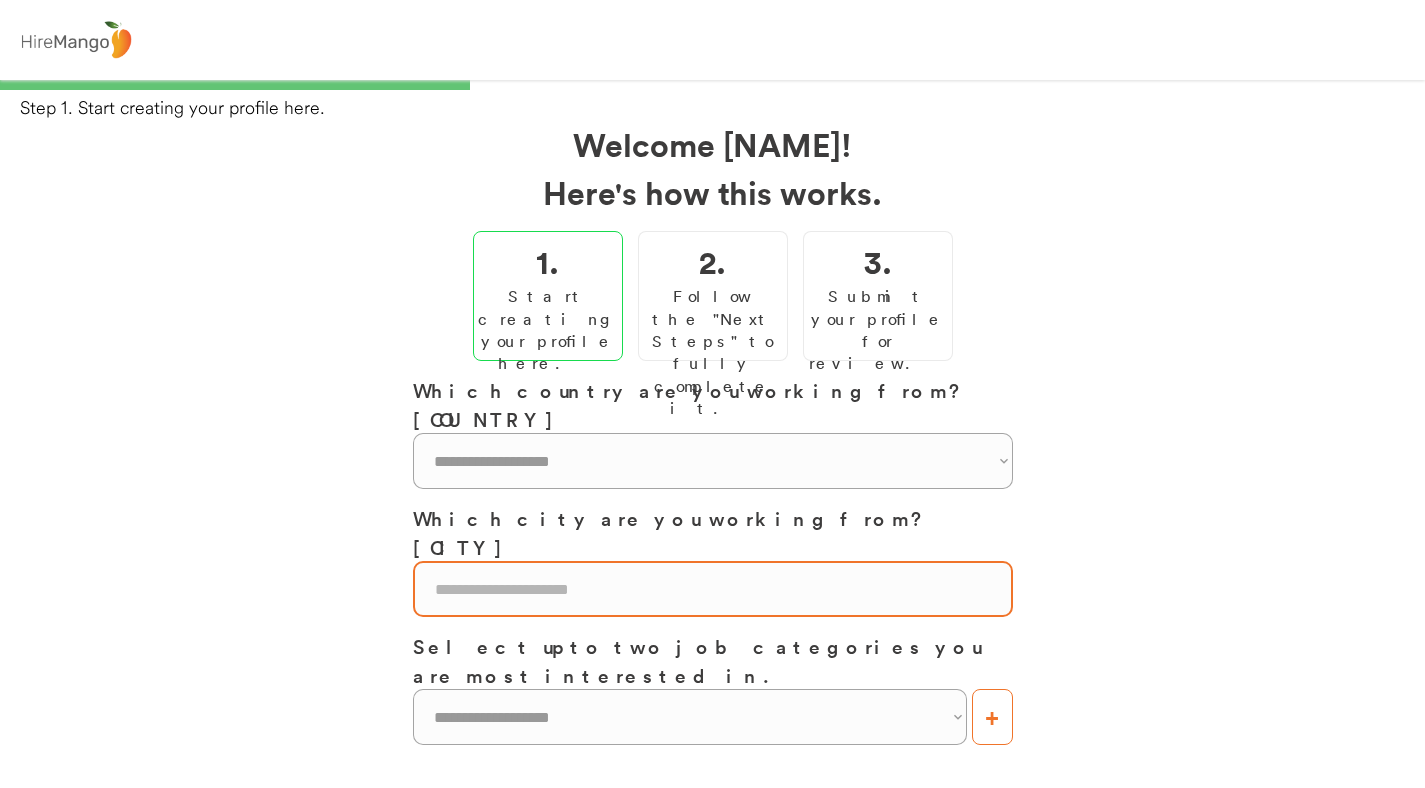 click at bounding box center (713, 589) 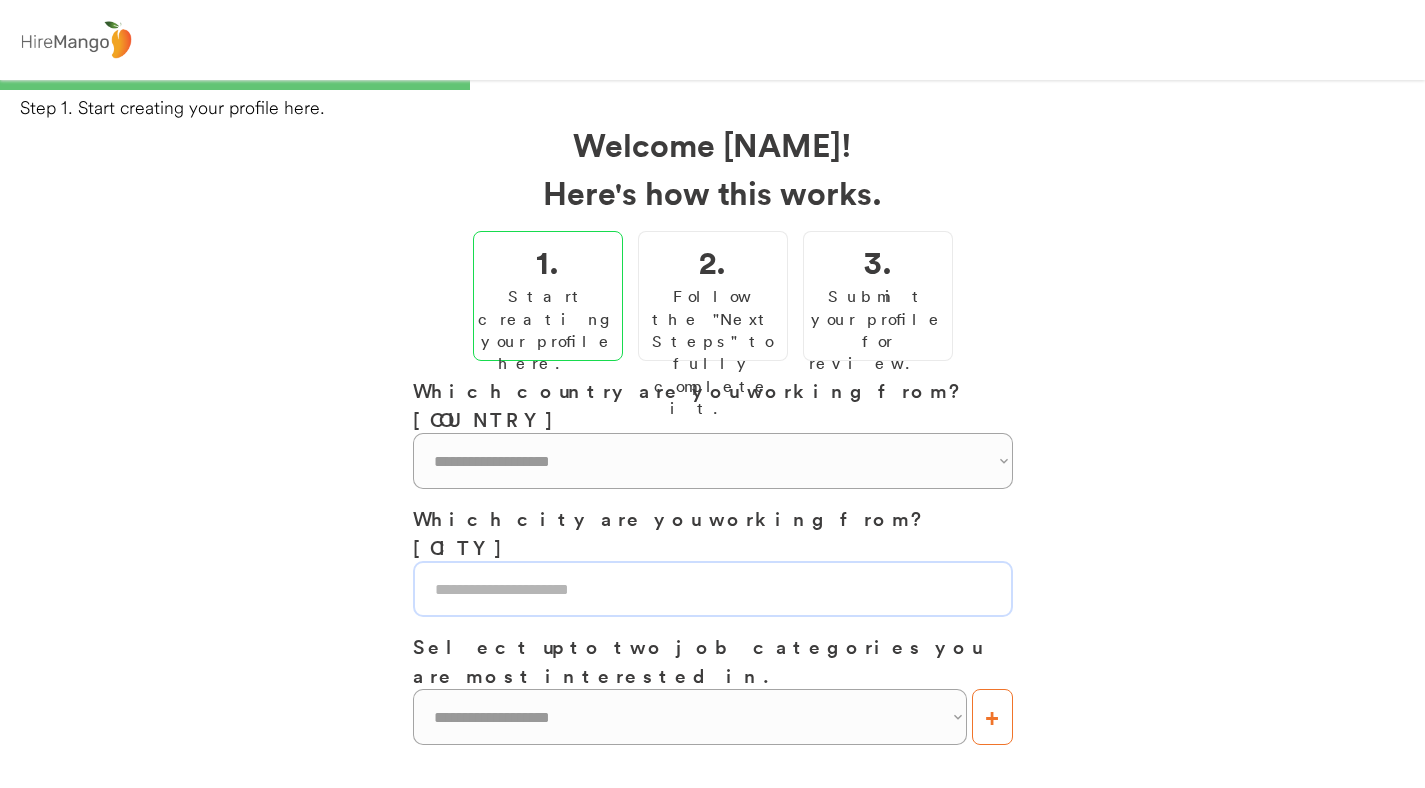 type on "*********" 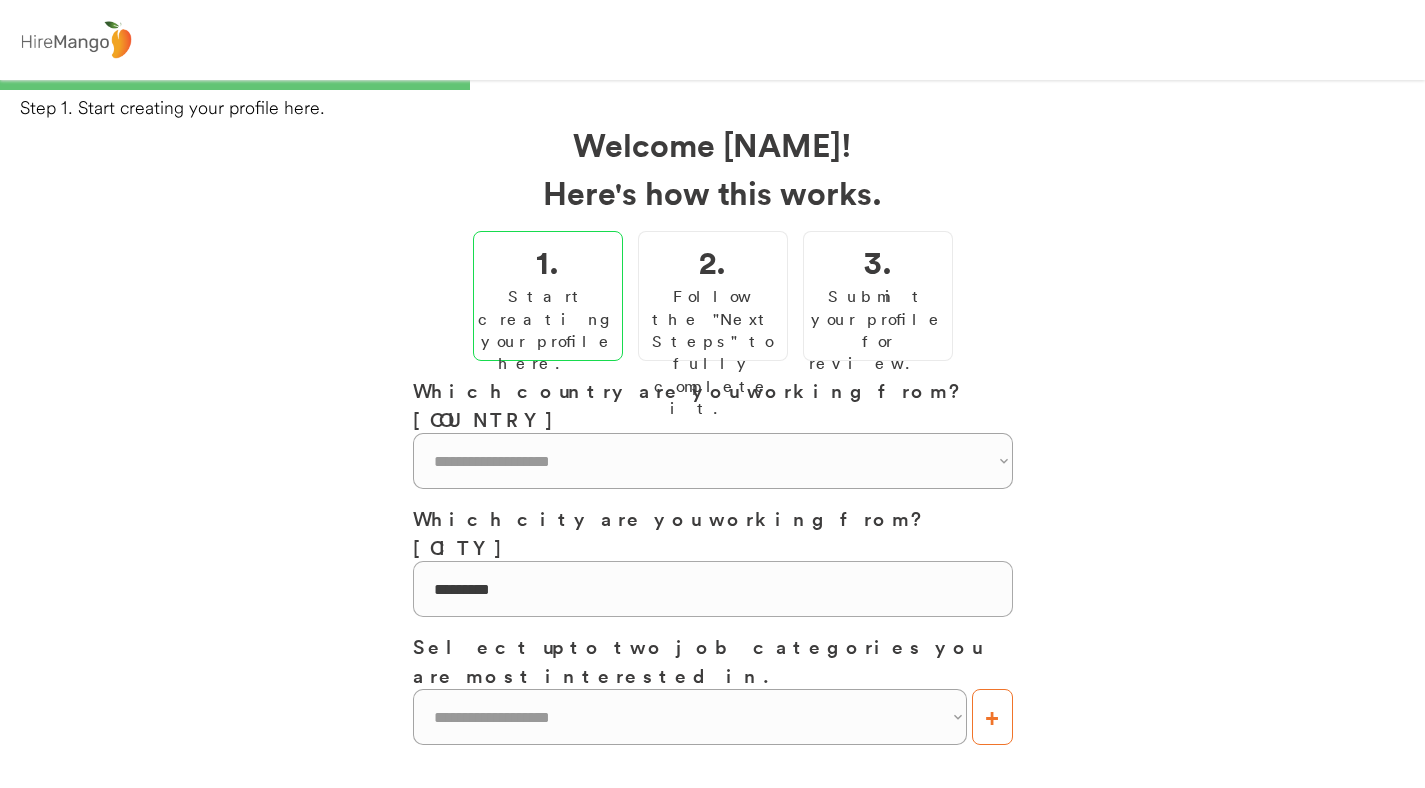 scroll, scrollTop: 227, scrollLeft: 0, axis: vertical 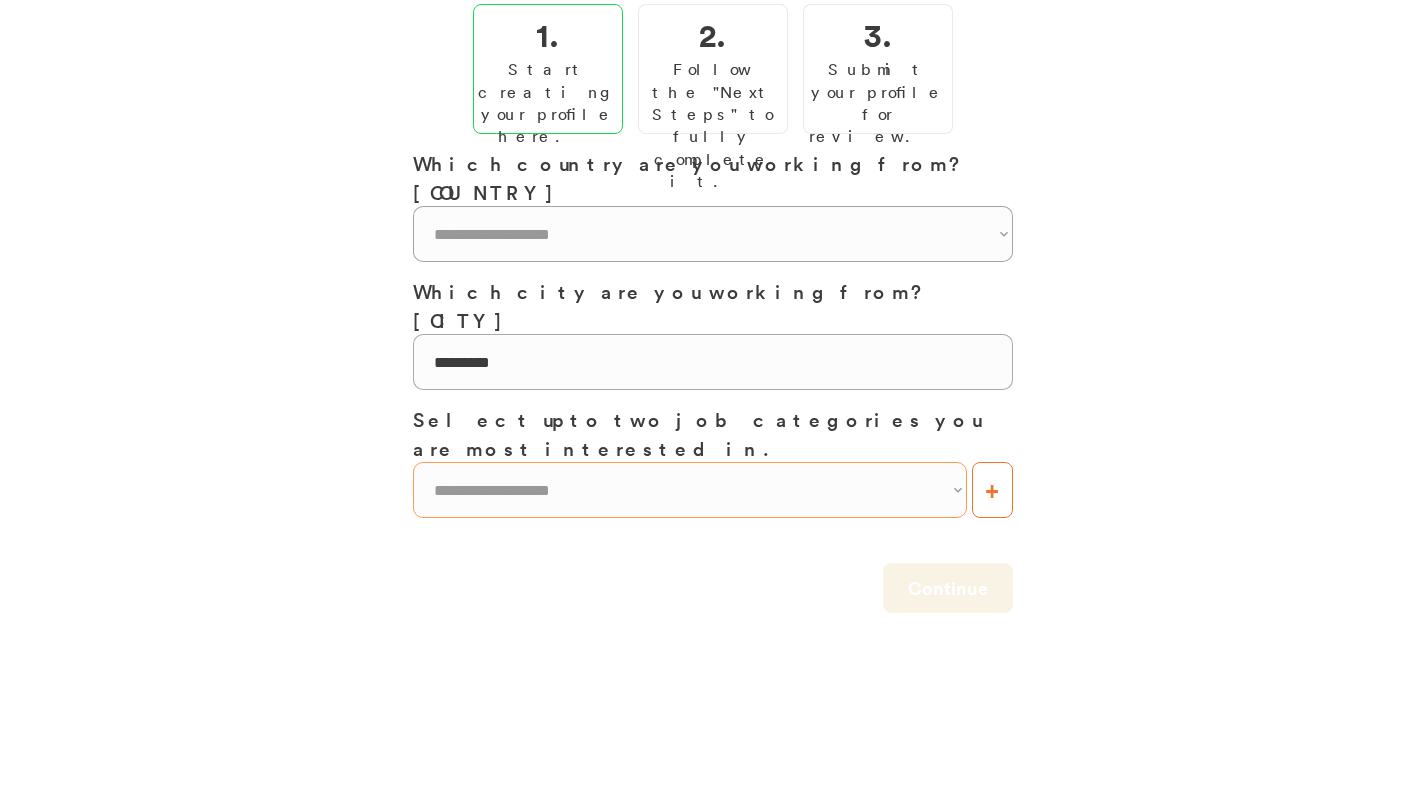 click on "**********" at bounding box center (690, 490) 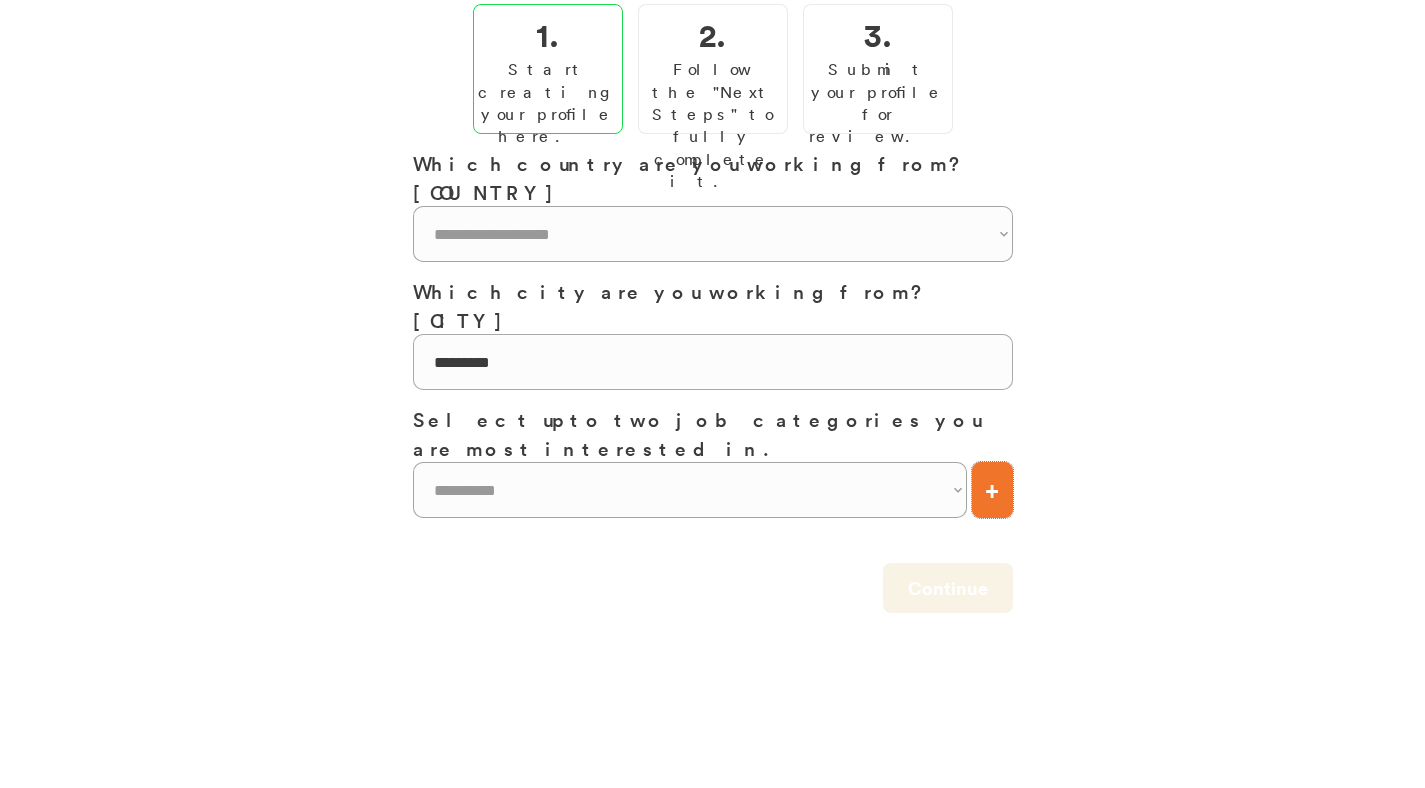 click on "+" at bounding box center [992, 490] 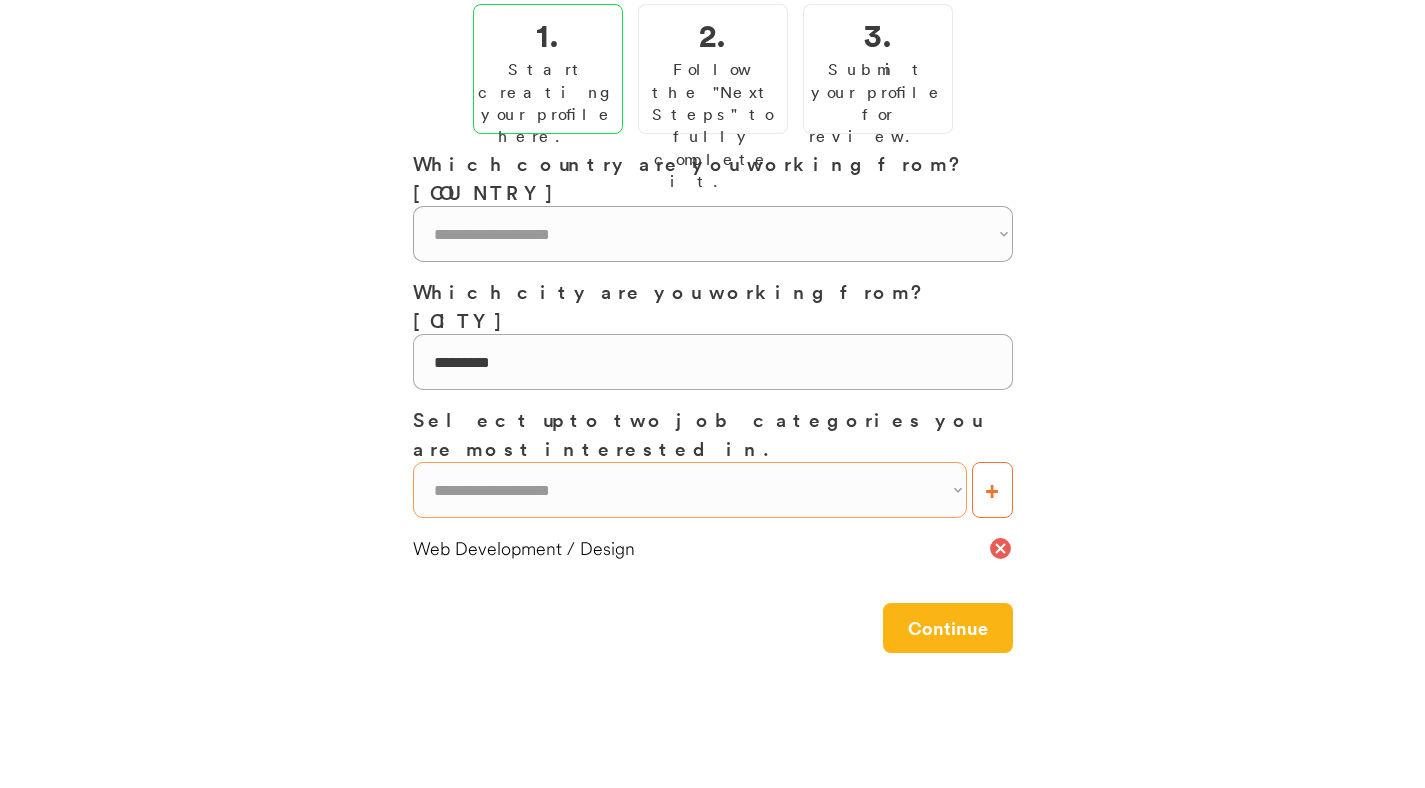 click on "**********" at bounding box center (690, 490) 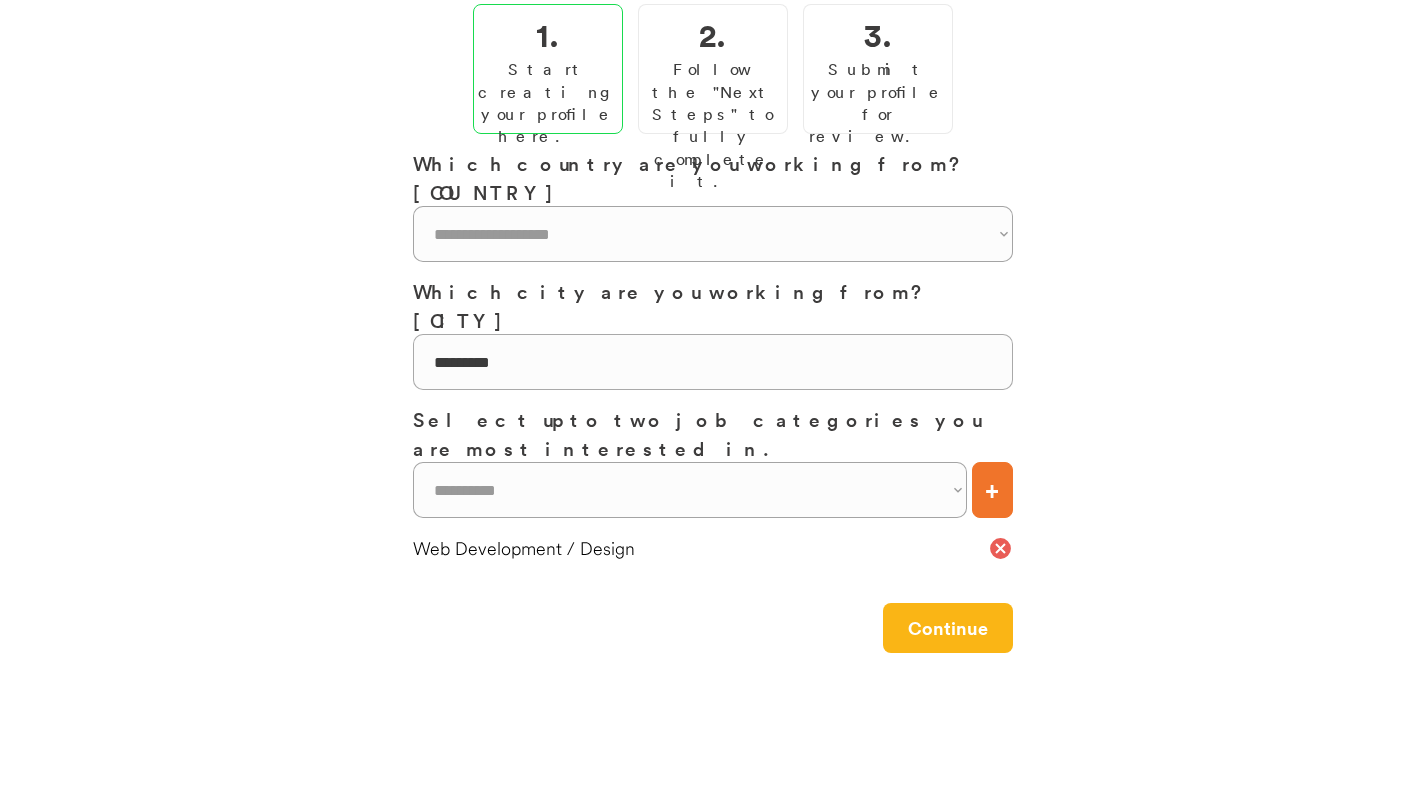click on "+" at bounding box center [992, 490] 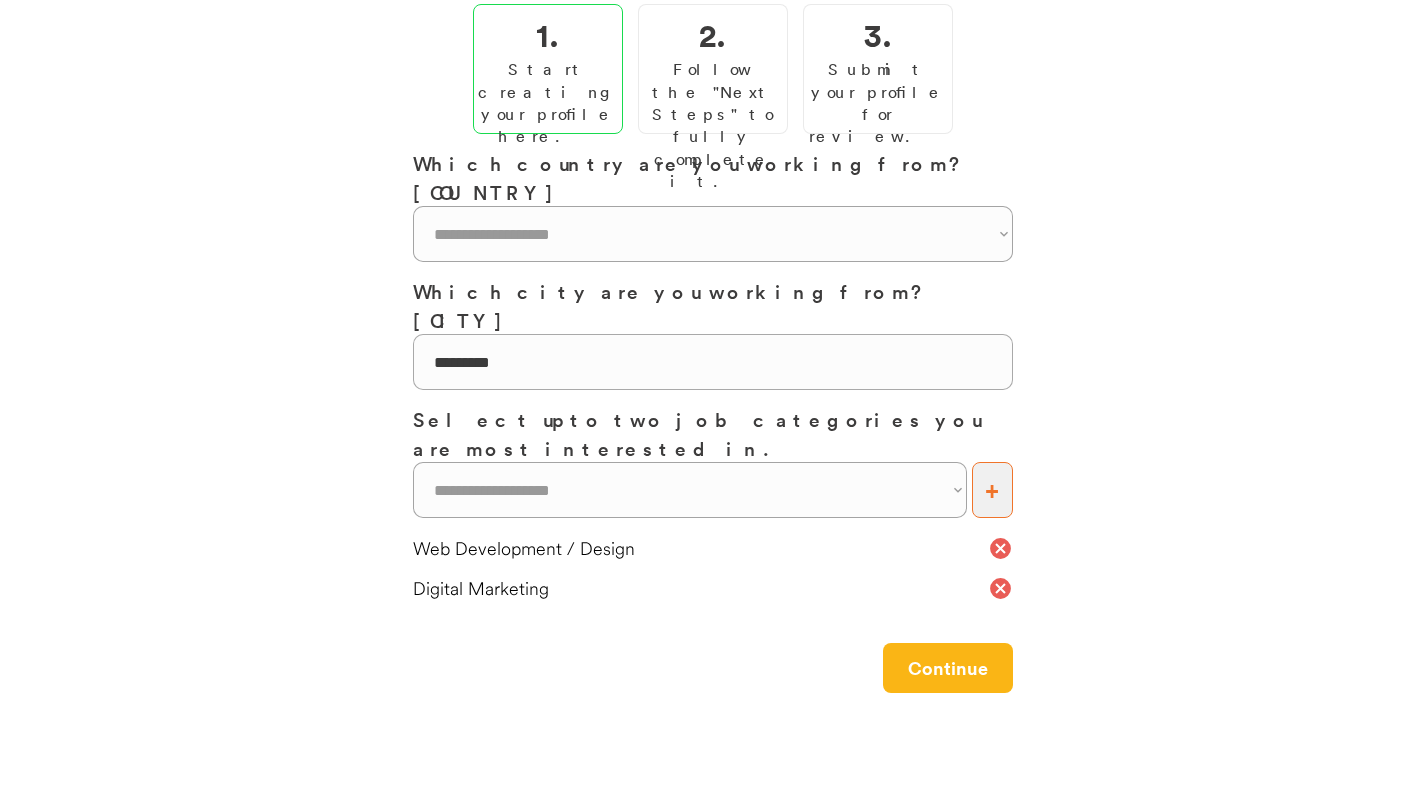 click on "**********" at bounding box center [690, 490] 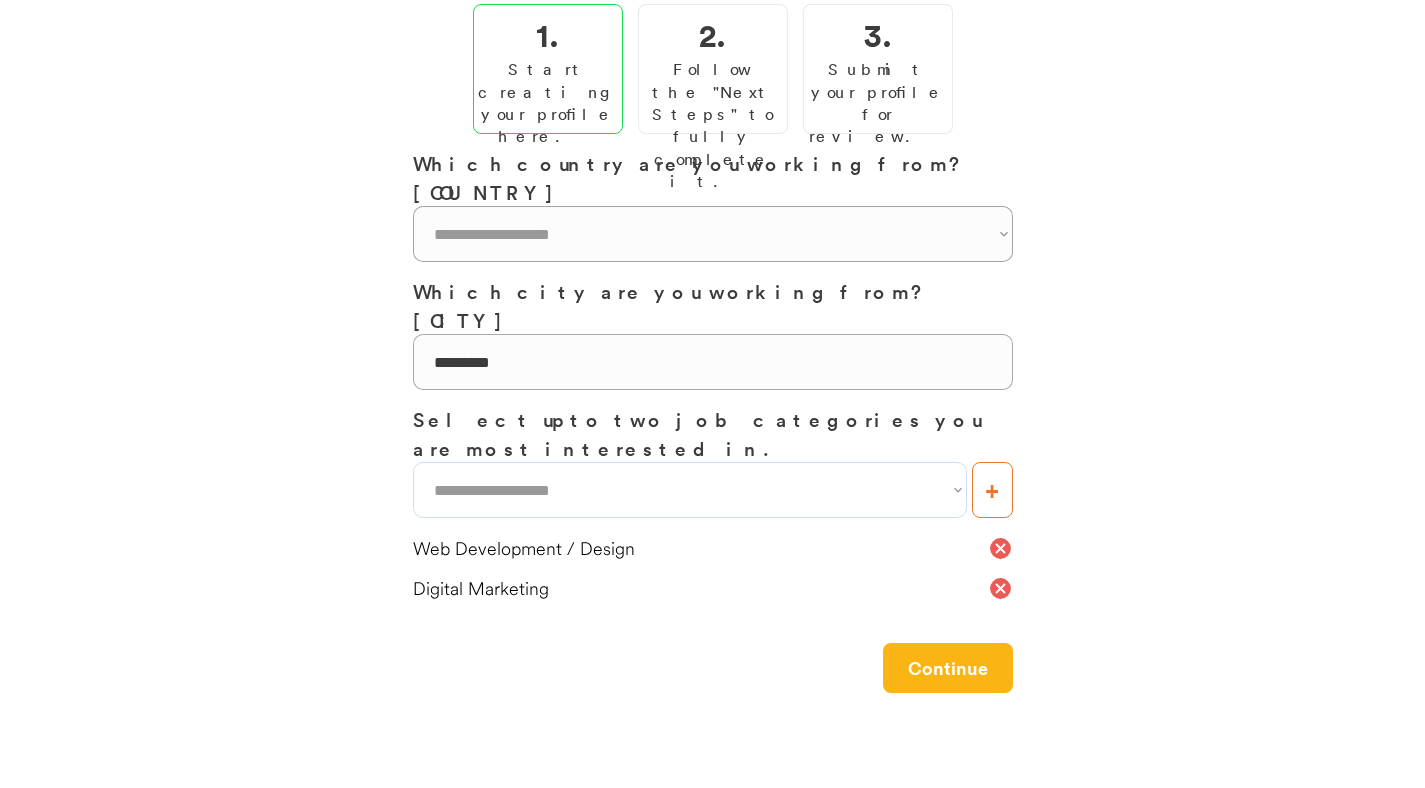 select on "**********" 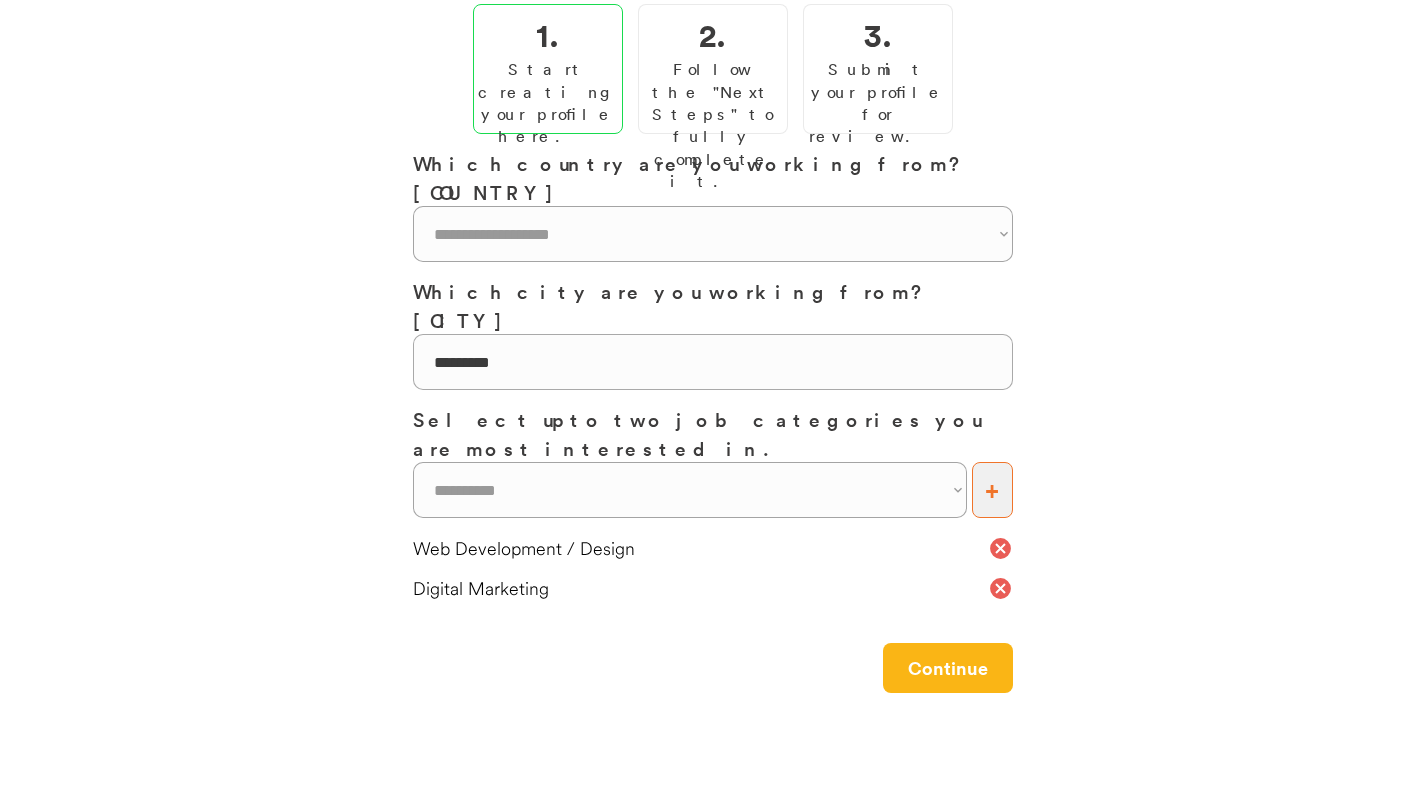 click on "+" at bounding box center [992, 490] 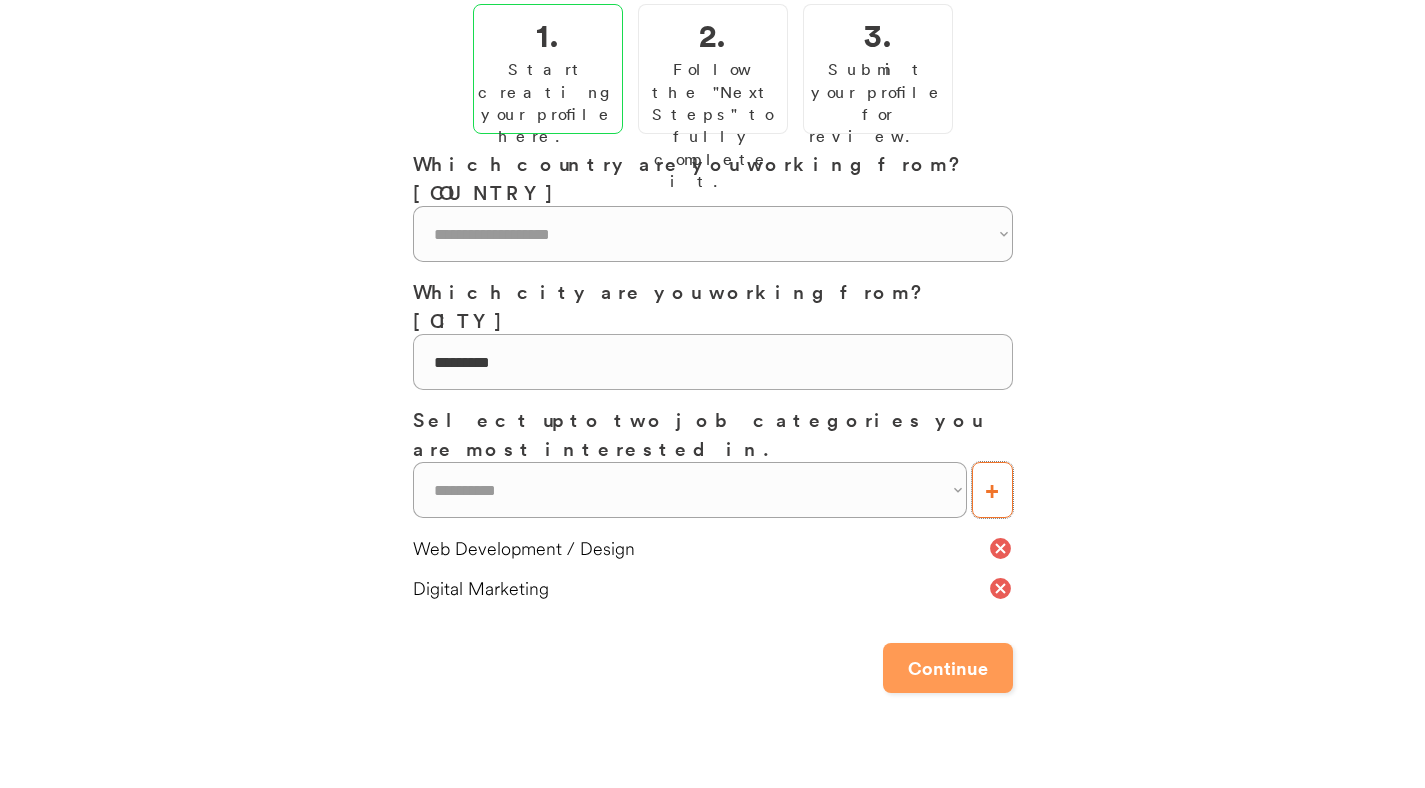 click on "Continue" at bounding box center [948, 668] 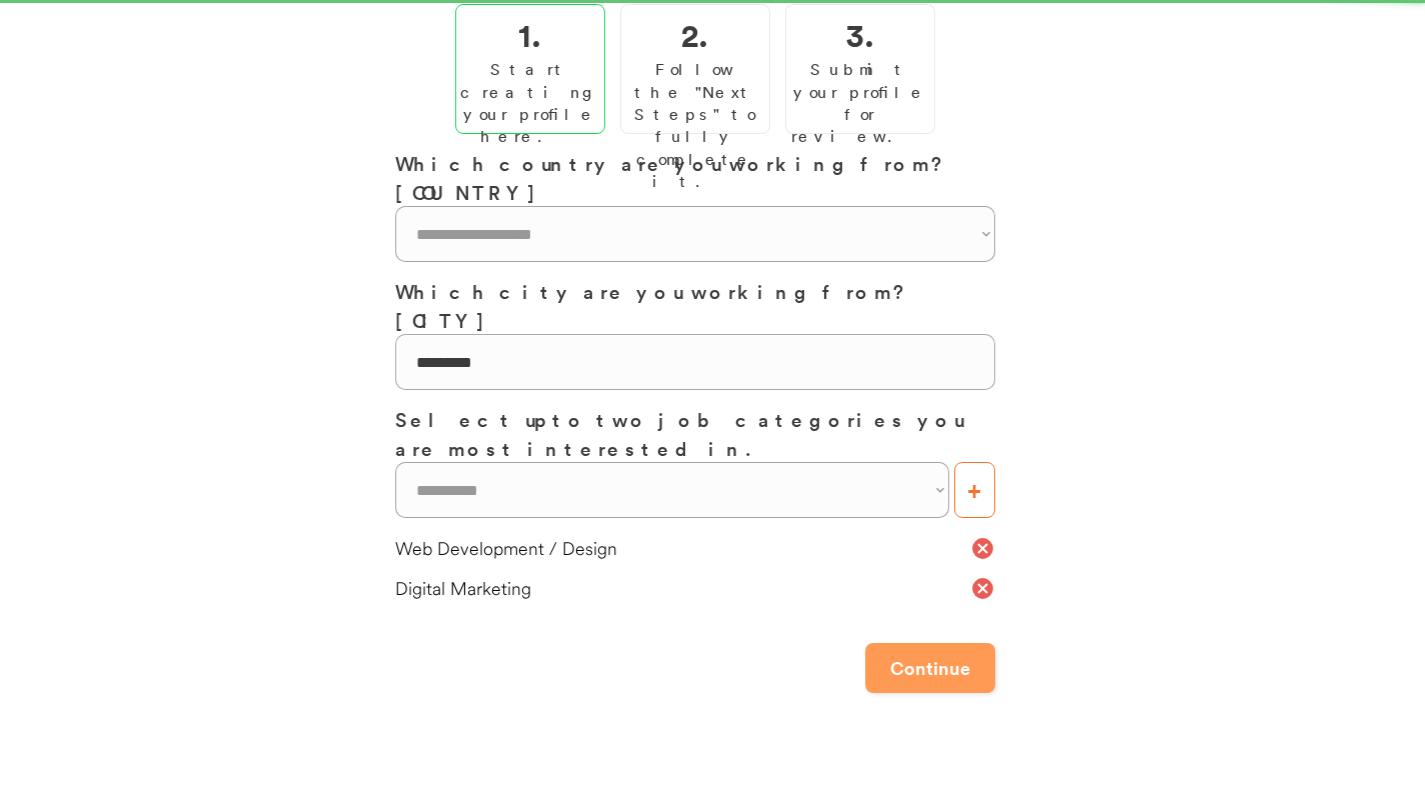 scroll, scrollTop: 0, scrollLeft: 0, axis: both 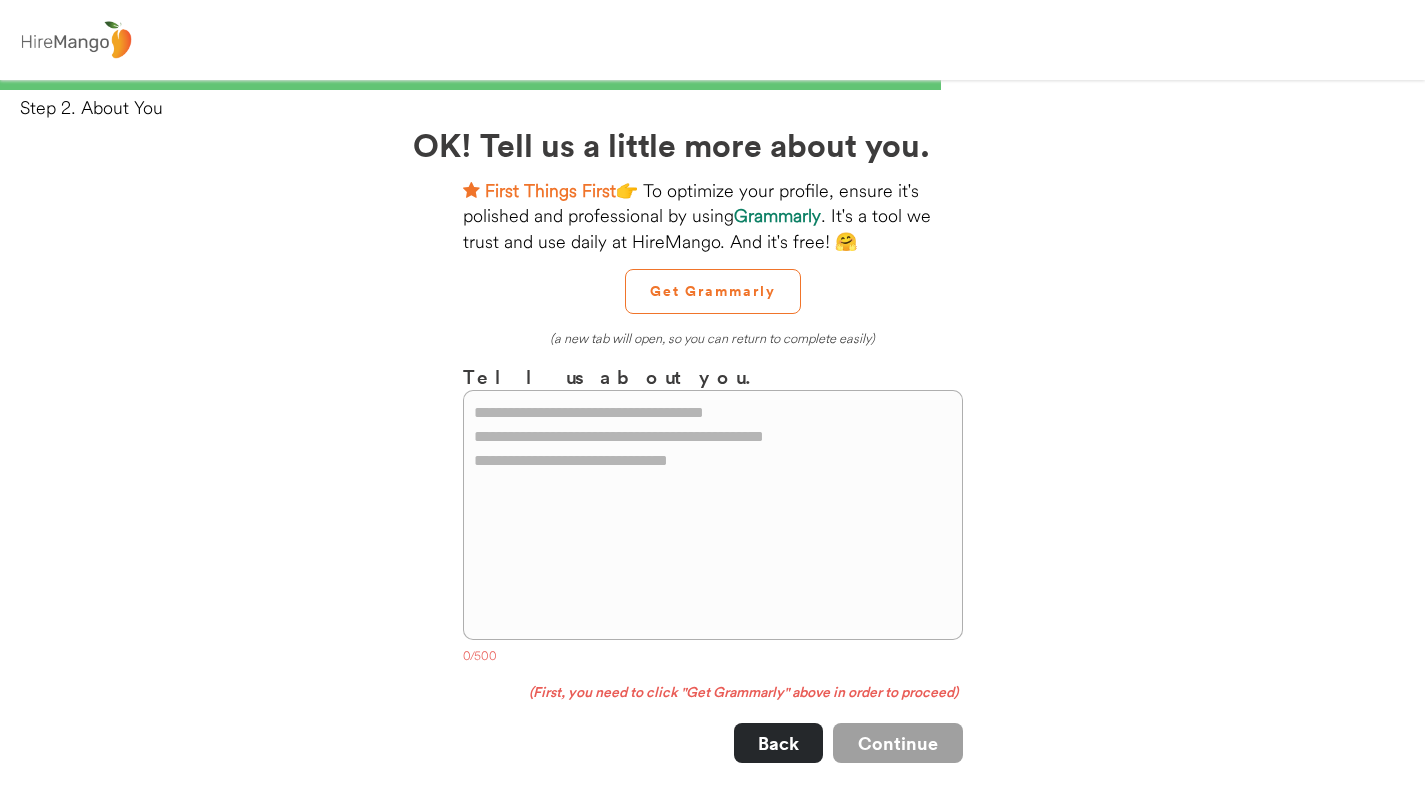 click at bounding box center [713, 515] 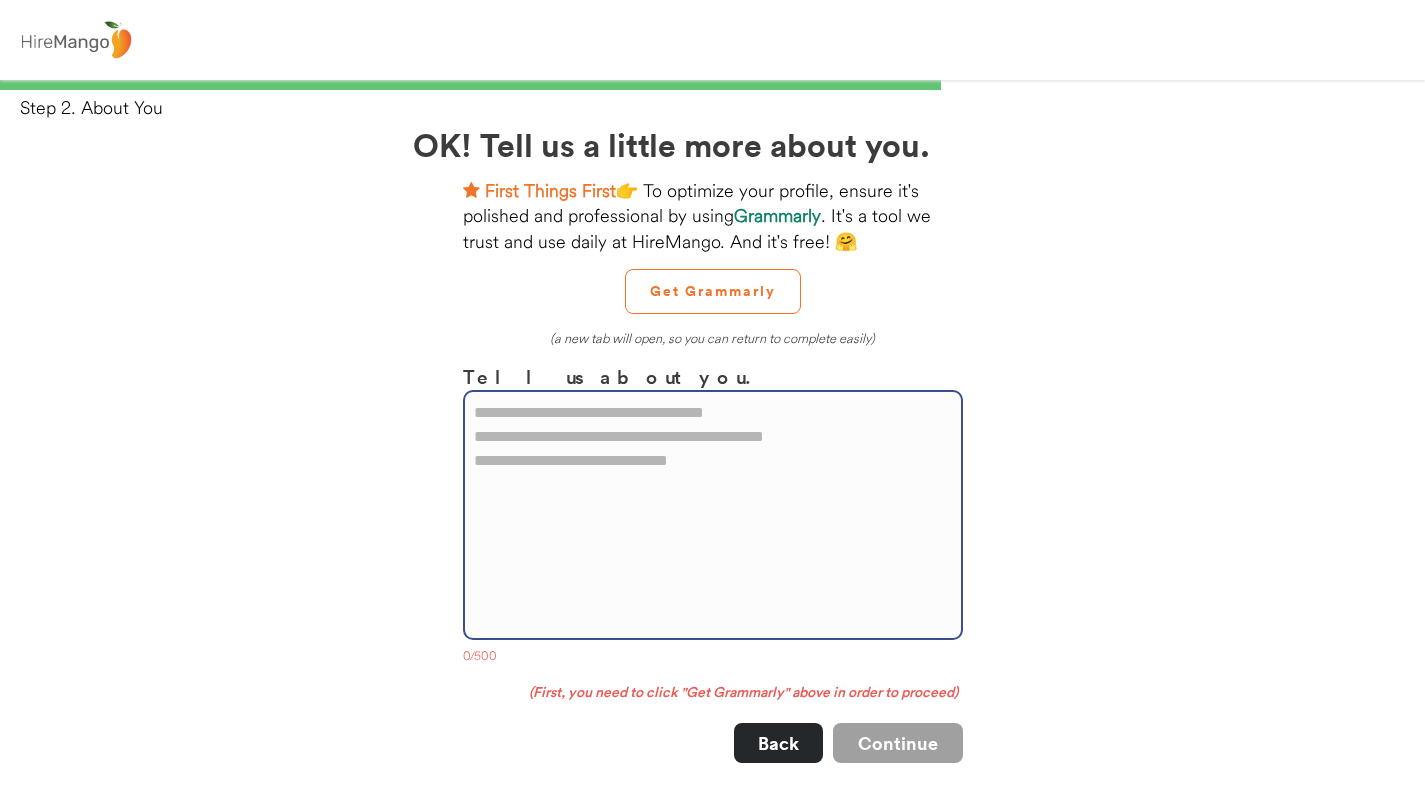 paste on "**********" 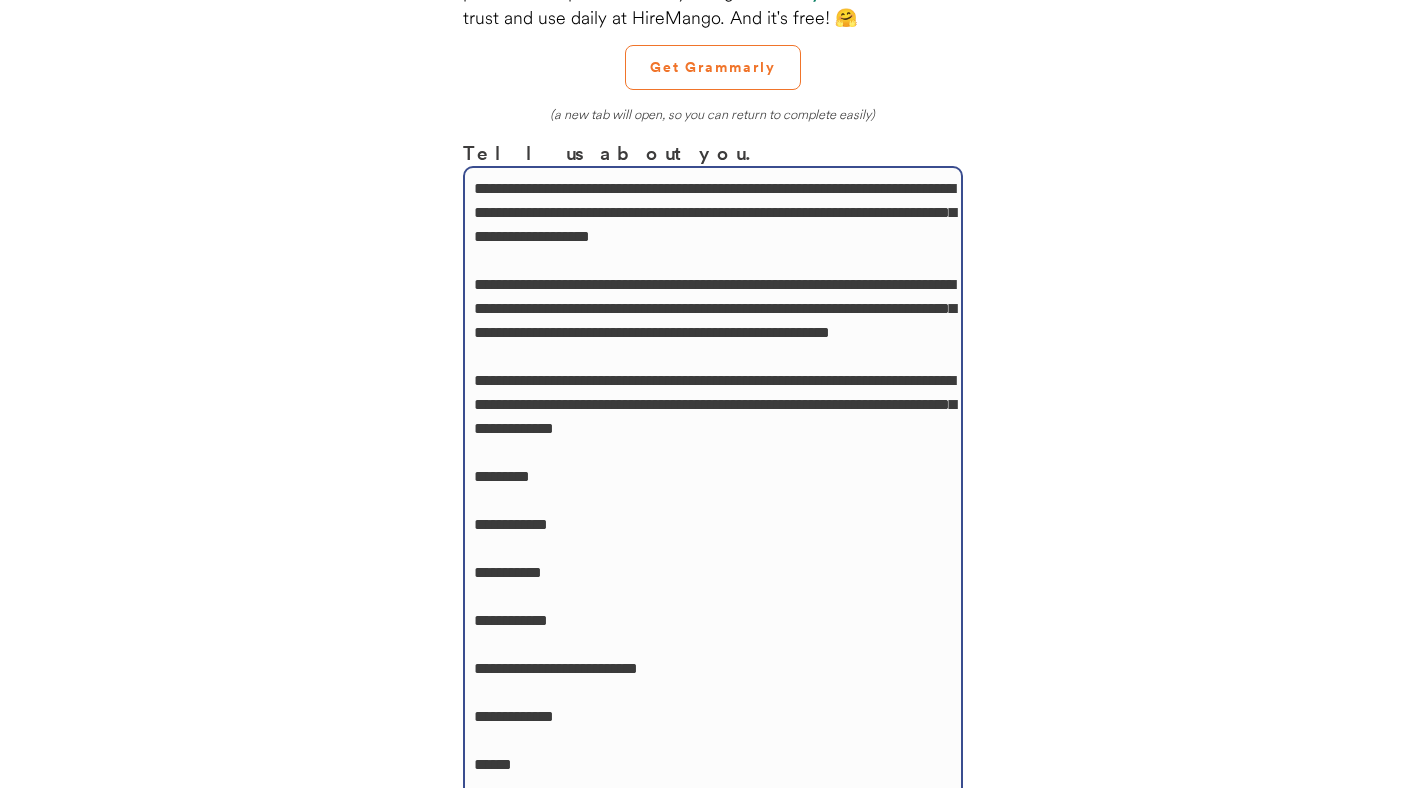 scroll, scrollTop: 145, scrollLeft: 0, axis: vertical 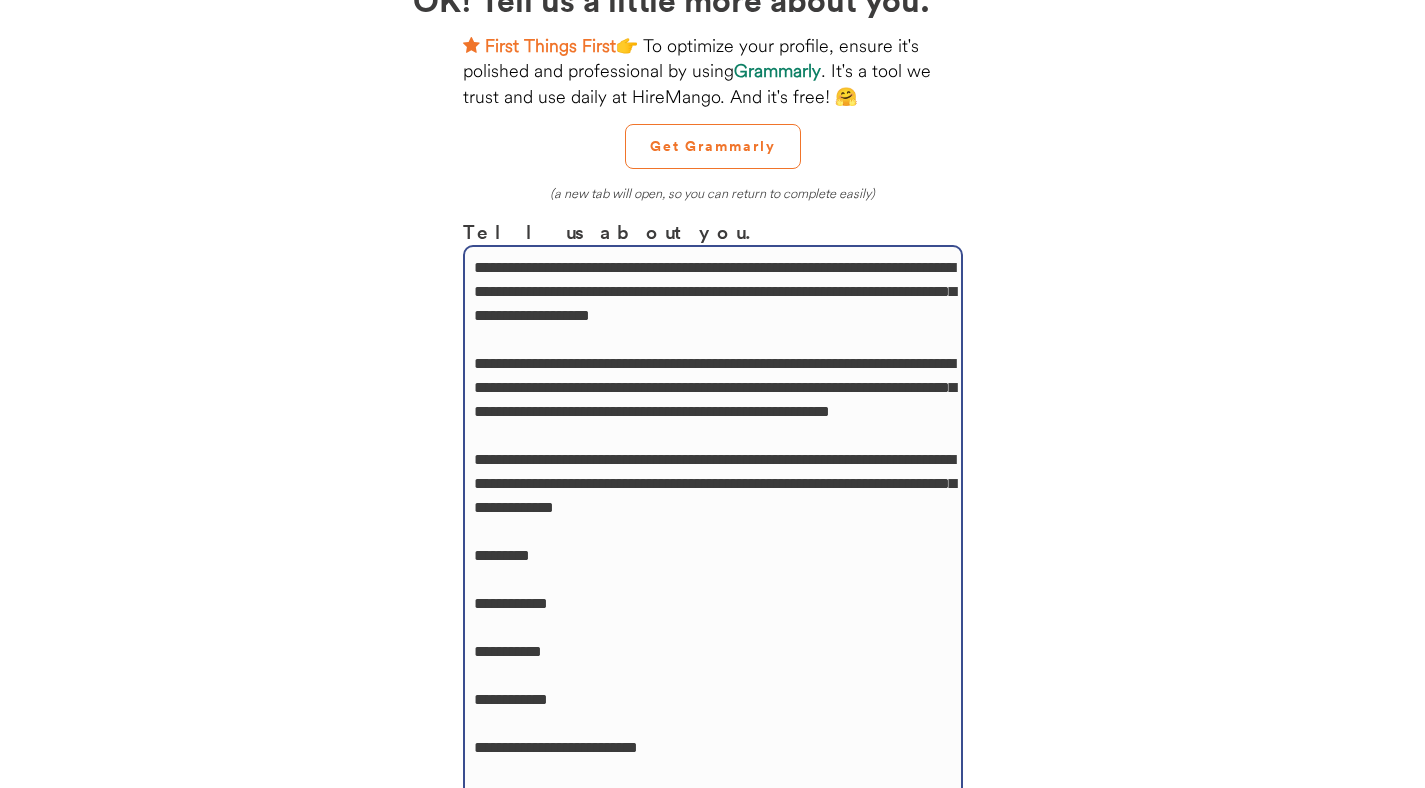 click at bounding box center (713, 794) 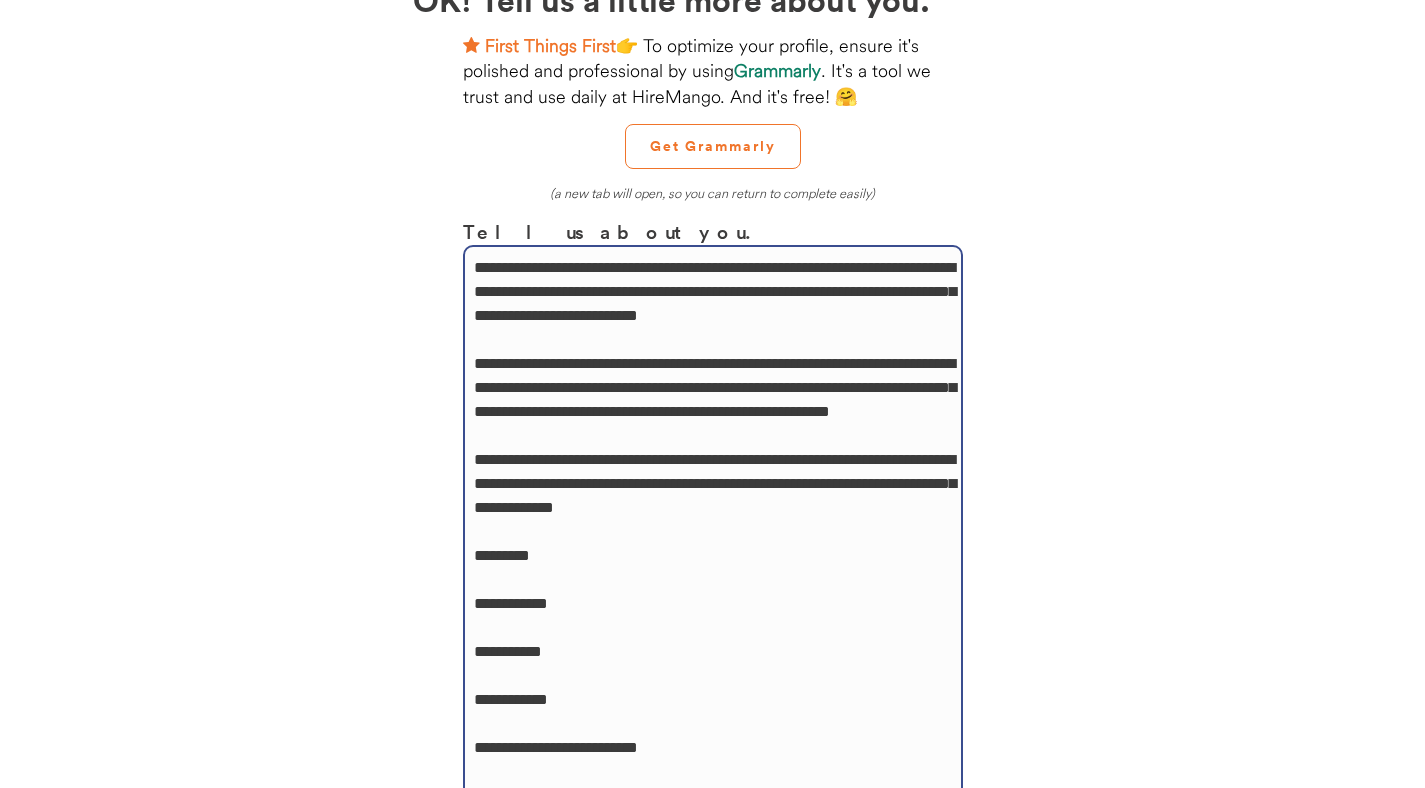 click at bounding box center (713, 794) 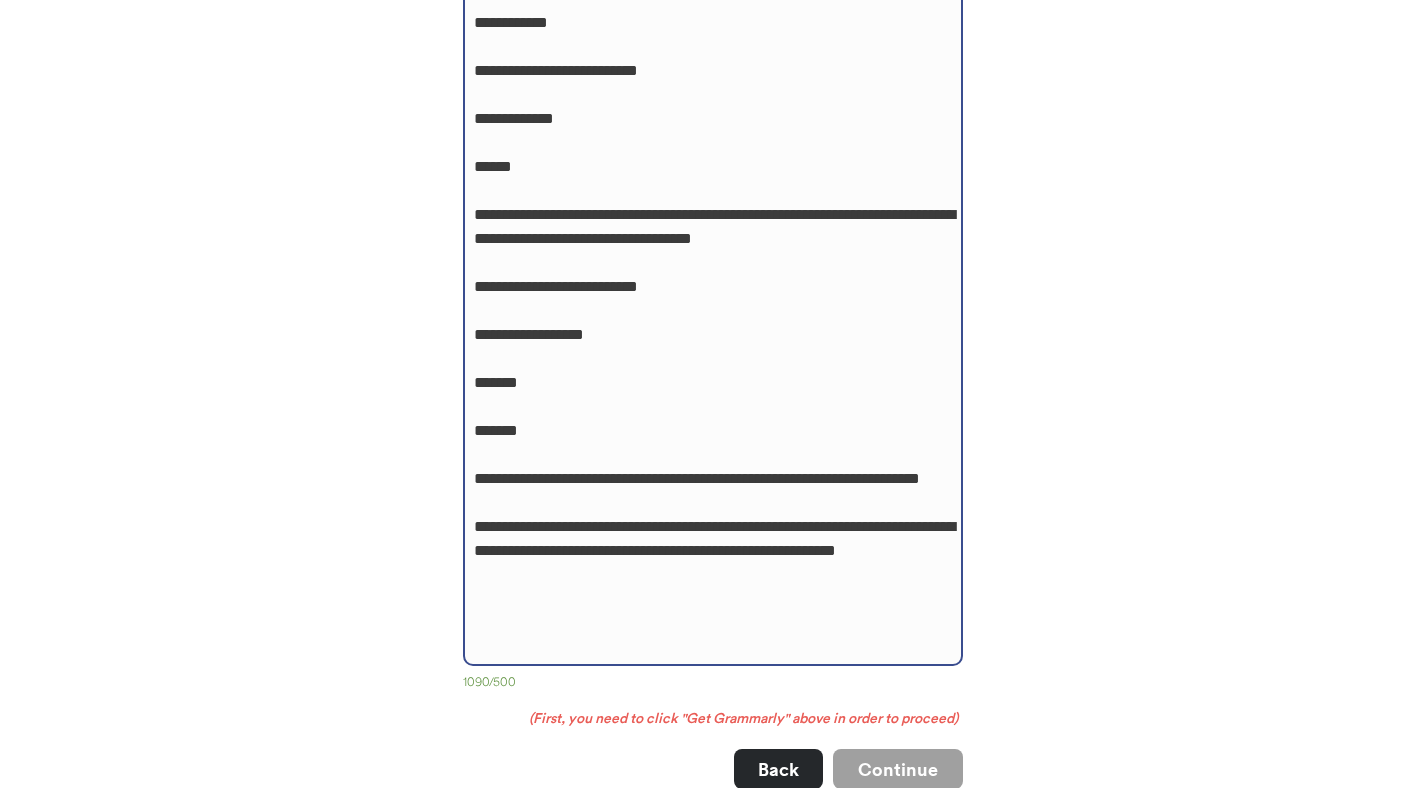 scroll, scrollTop: 828, scrollLeft: 0, axis: vertical 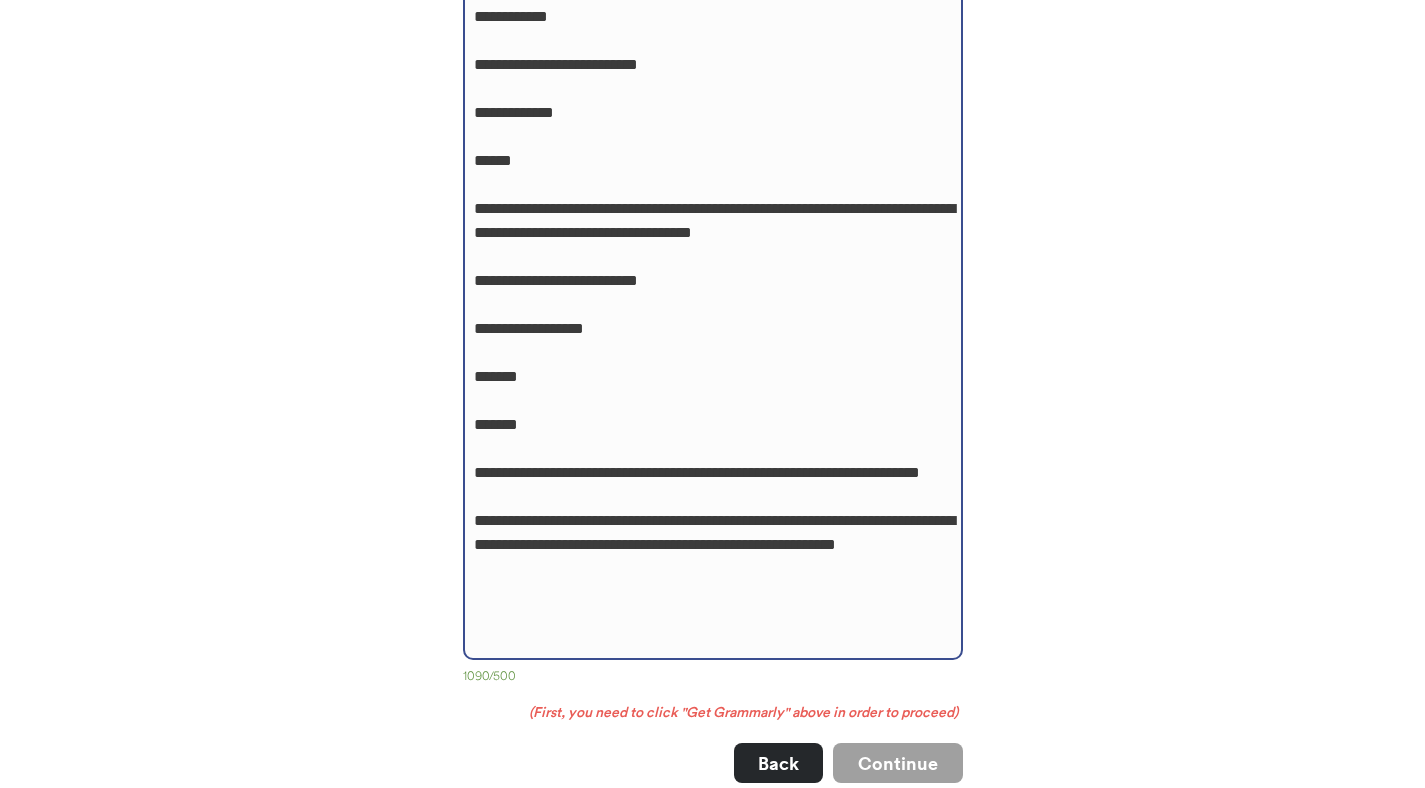 click at bounding box center [713, 111] 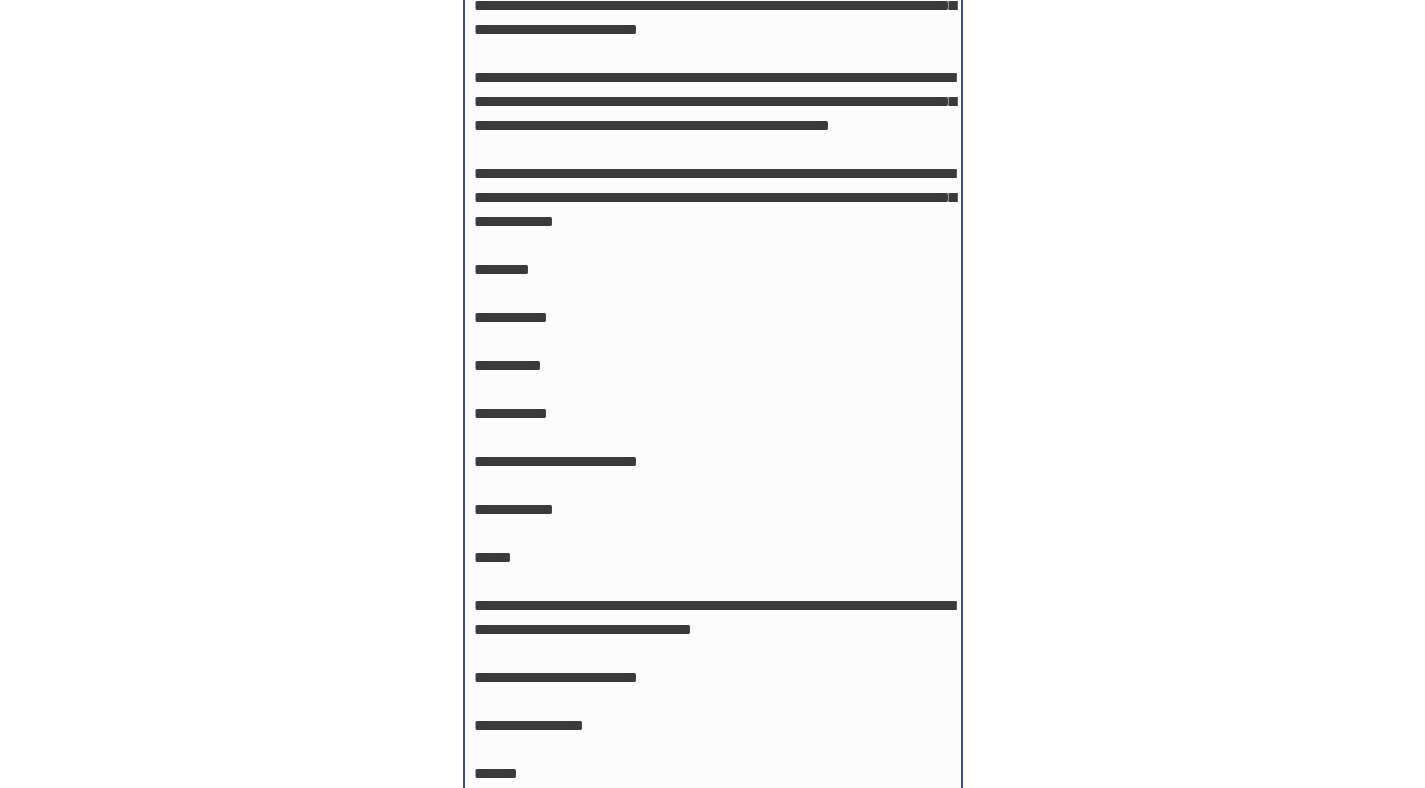 scroll, scrollTop: 0, scrollLeft: 0, axis: both 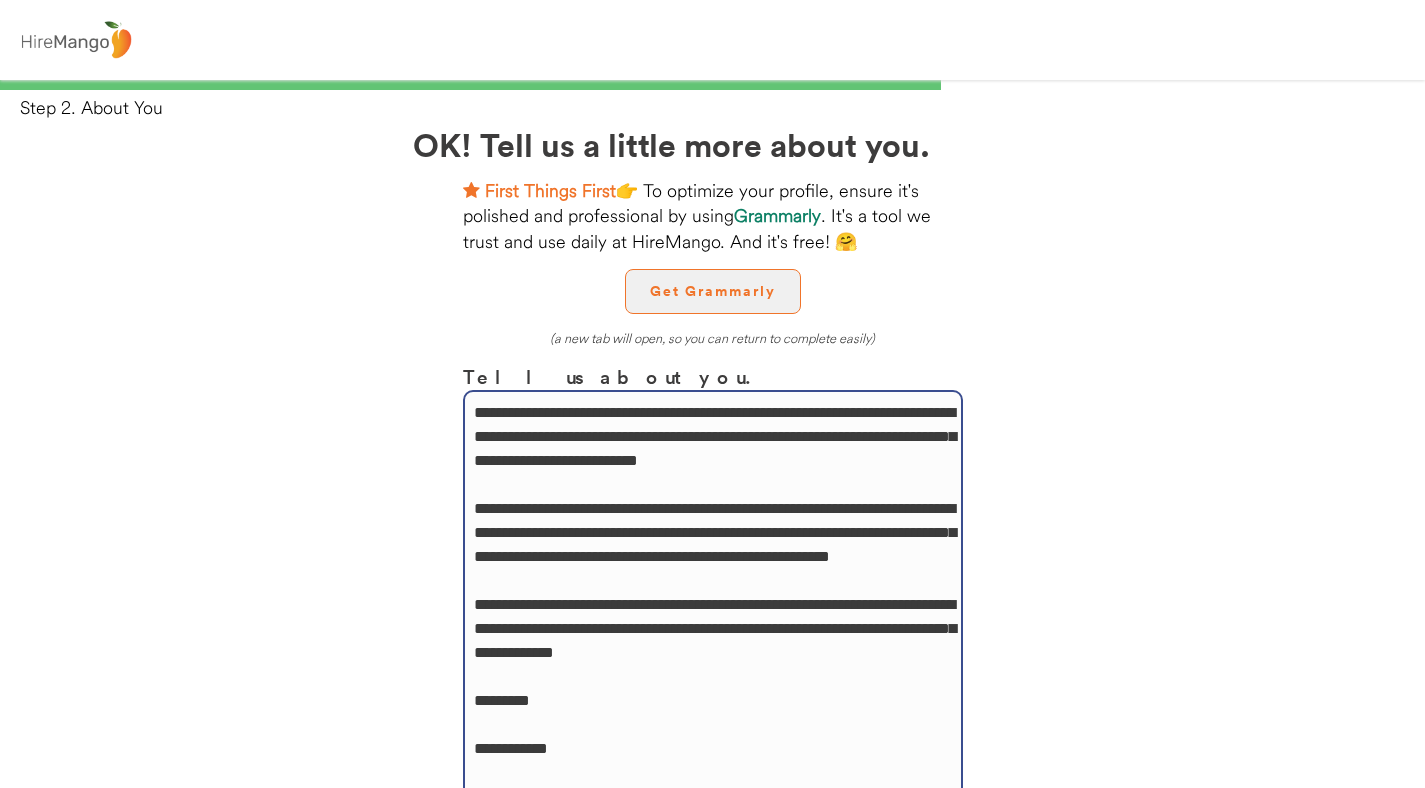type on "**********" 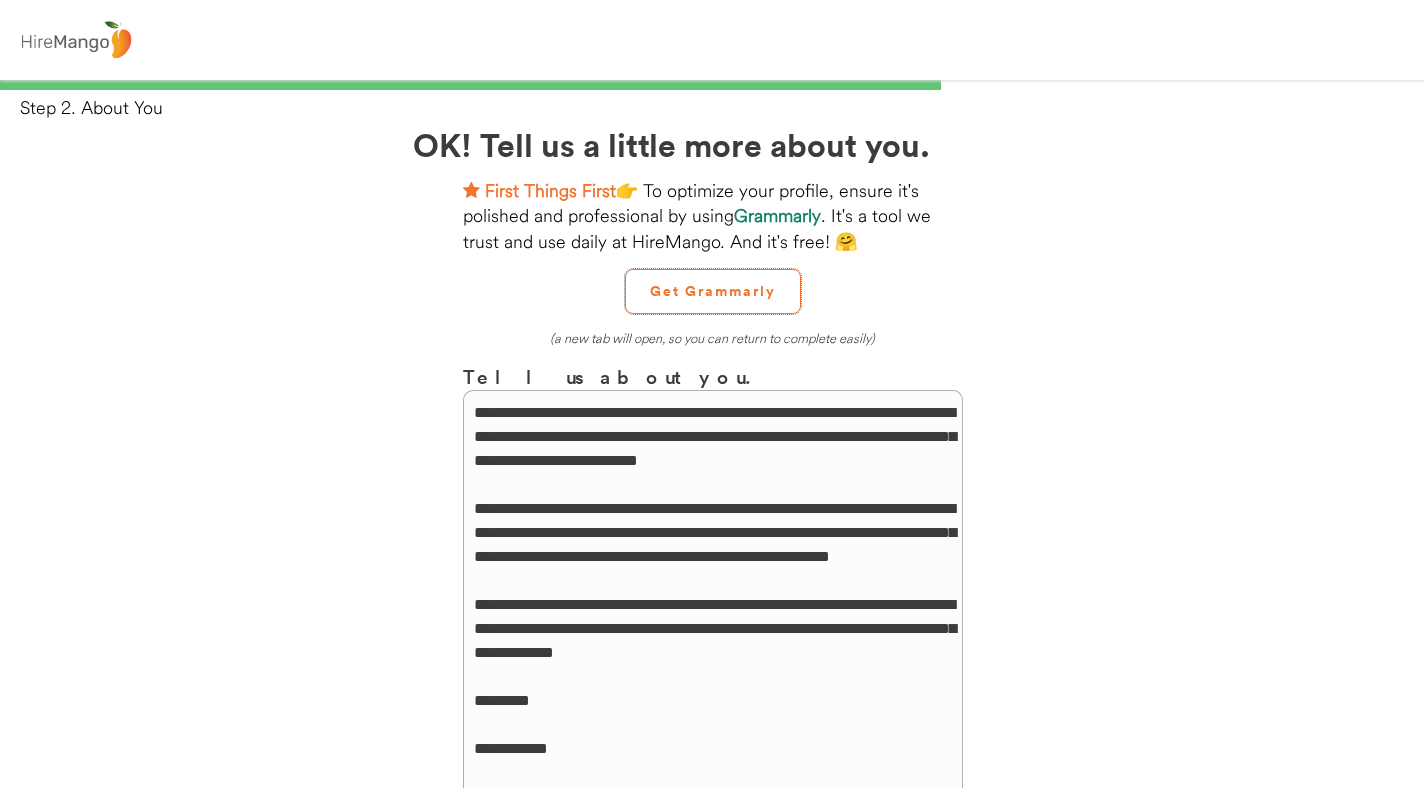 scroll, scrollTop: 795, scrollLeft: 0, axis: vertical 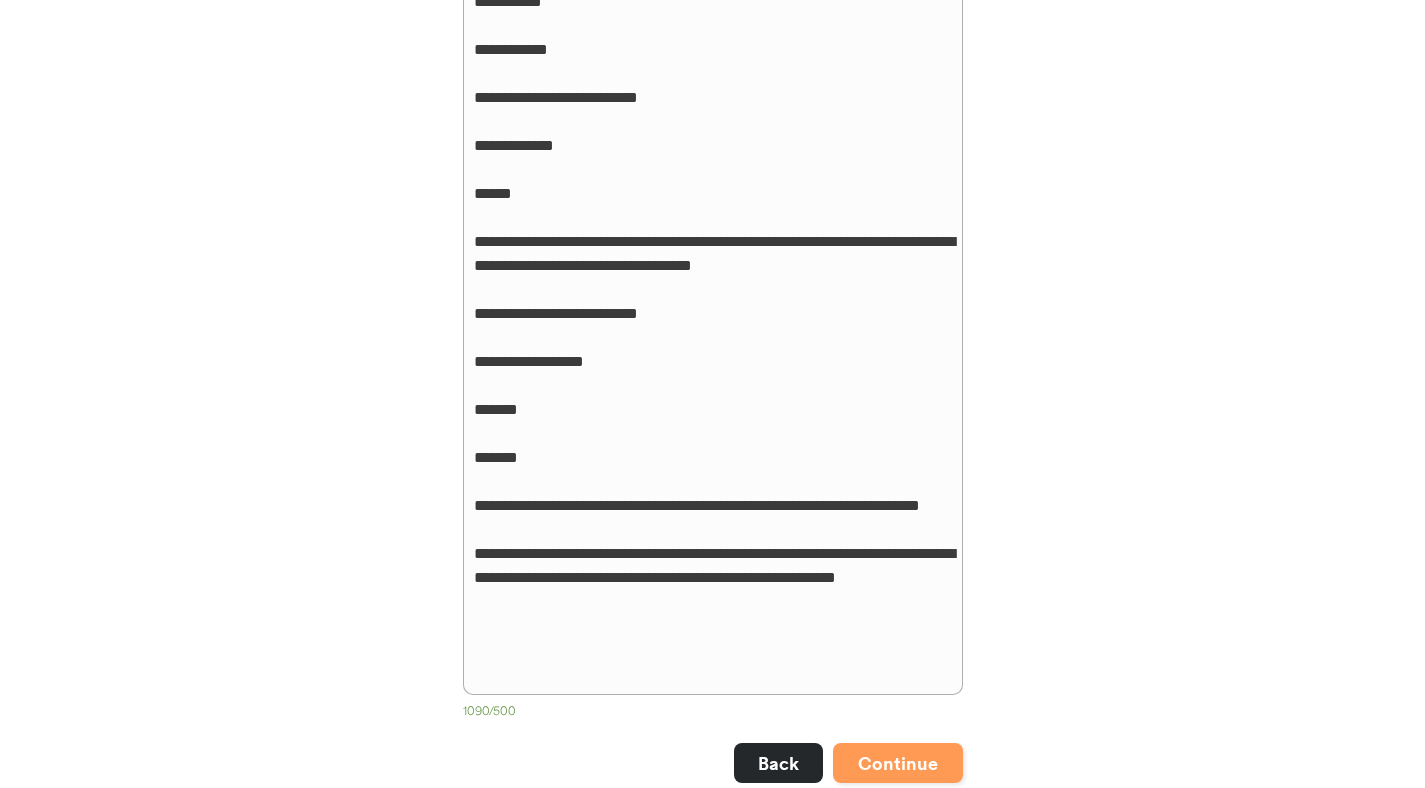 click on "Continue" at bounding box center (898, 763) 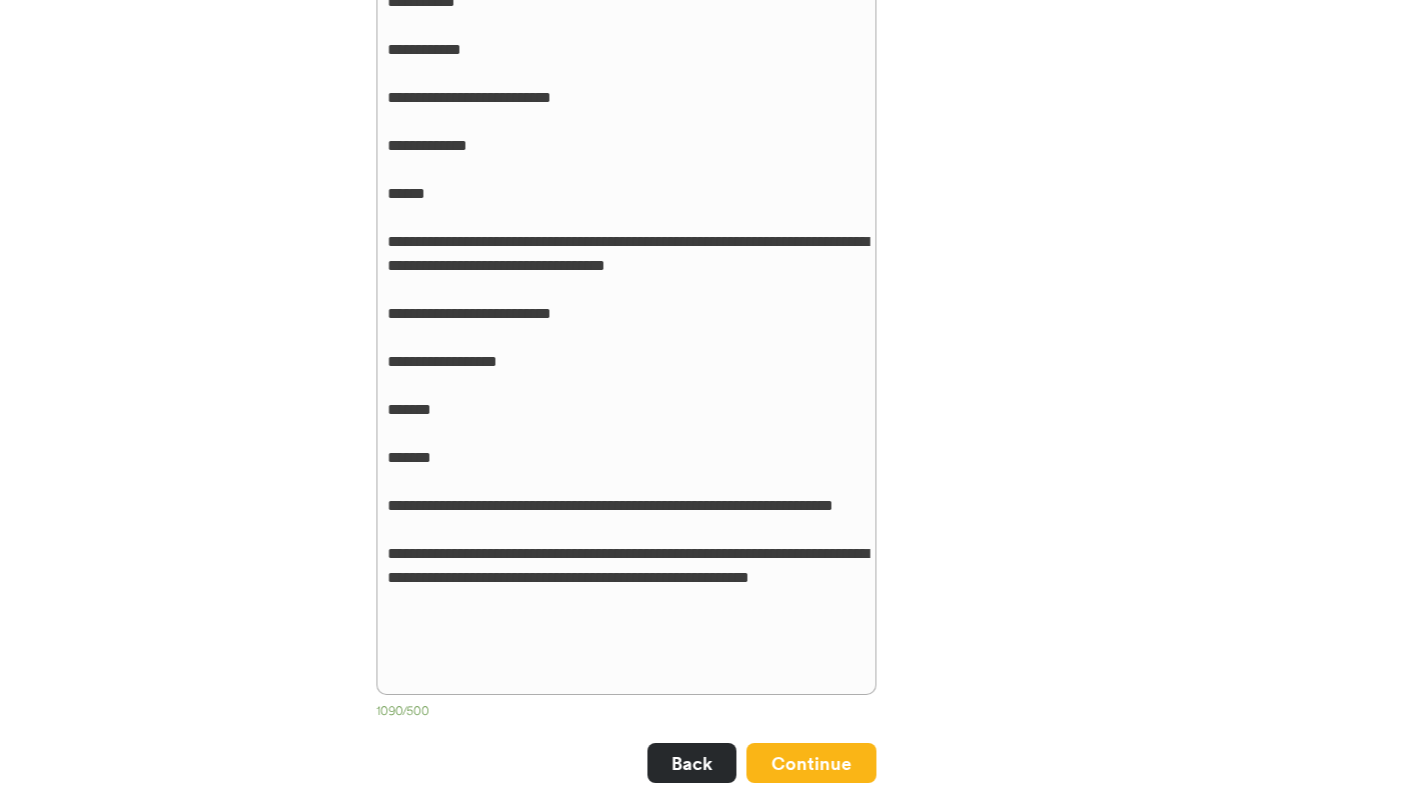 scroll, scrollTop: 0, scrollLeft: 0, axis: both 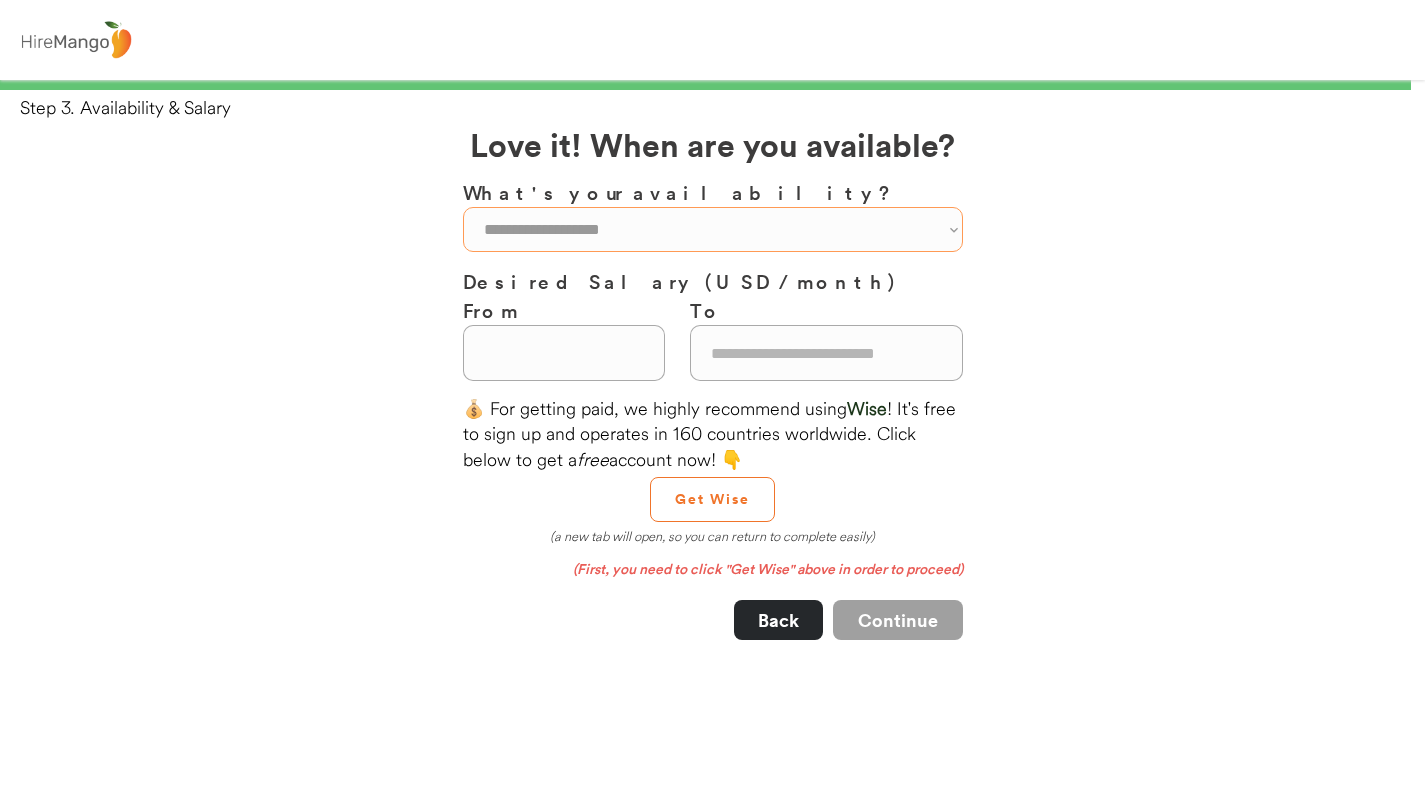 click on "**********" at bounding box center (713, 229) 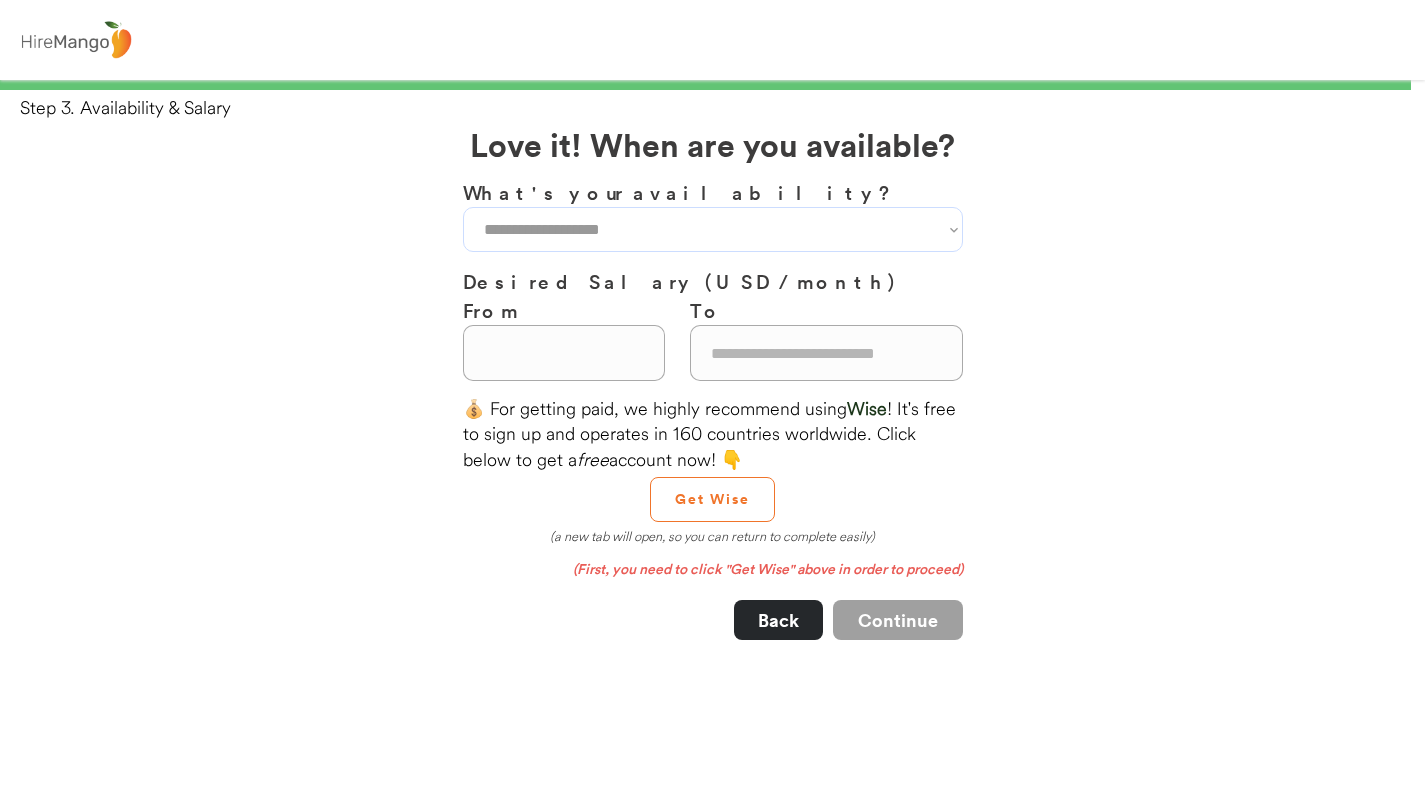 select on "**********" 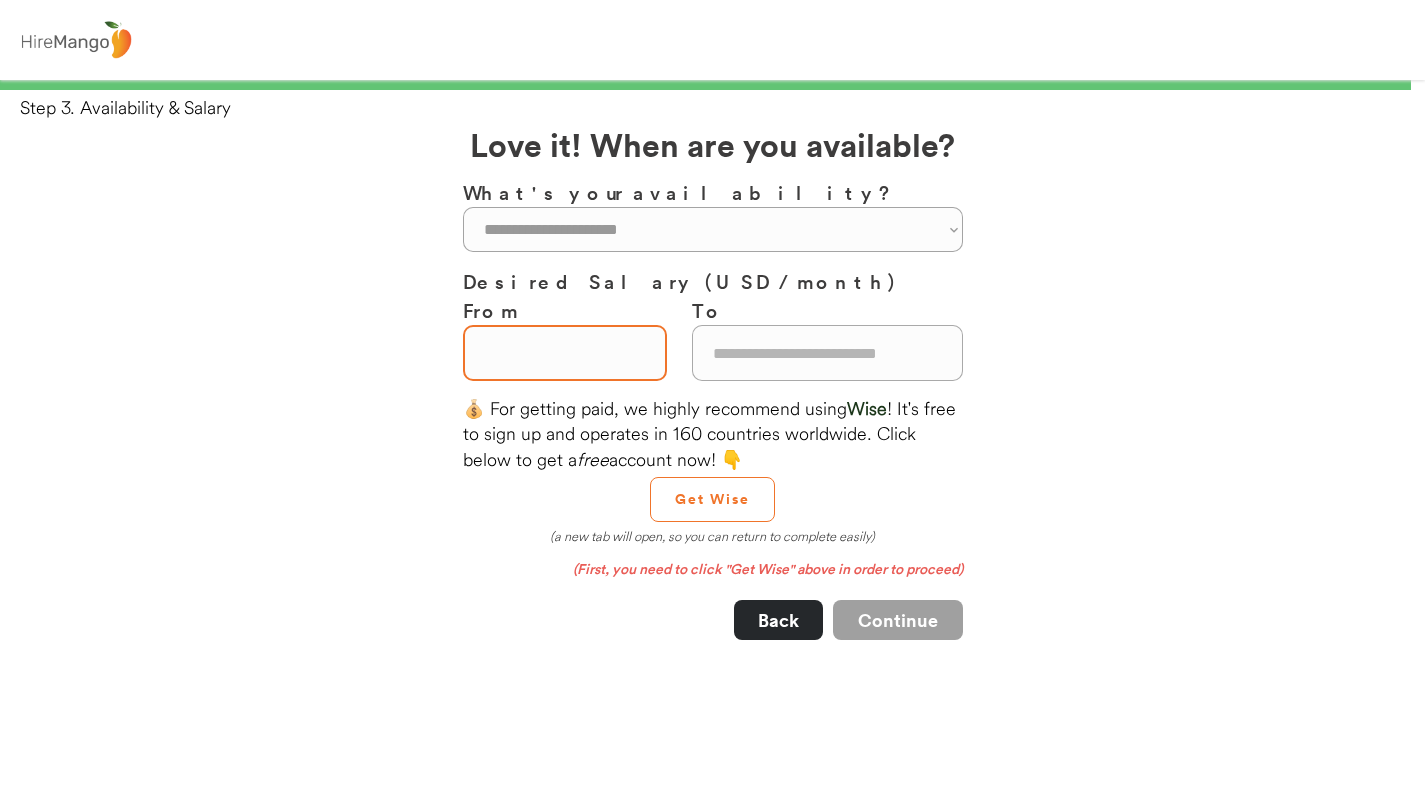 click at bounding box center (565, 353) 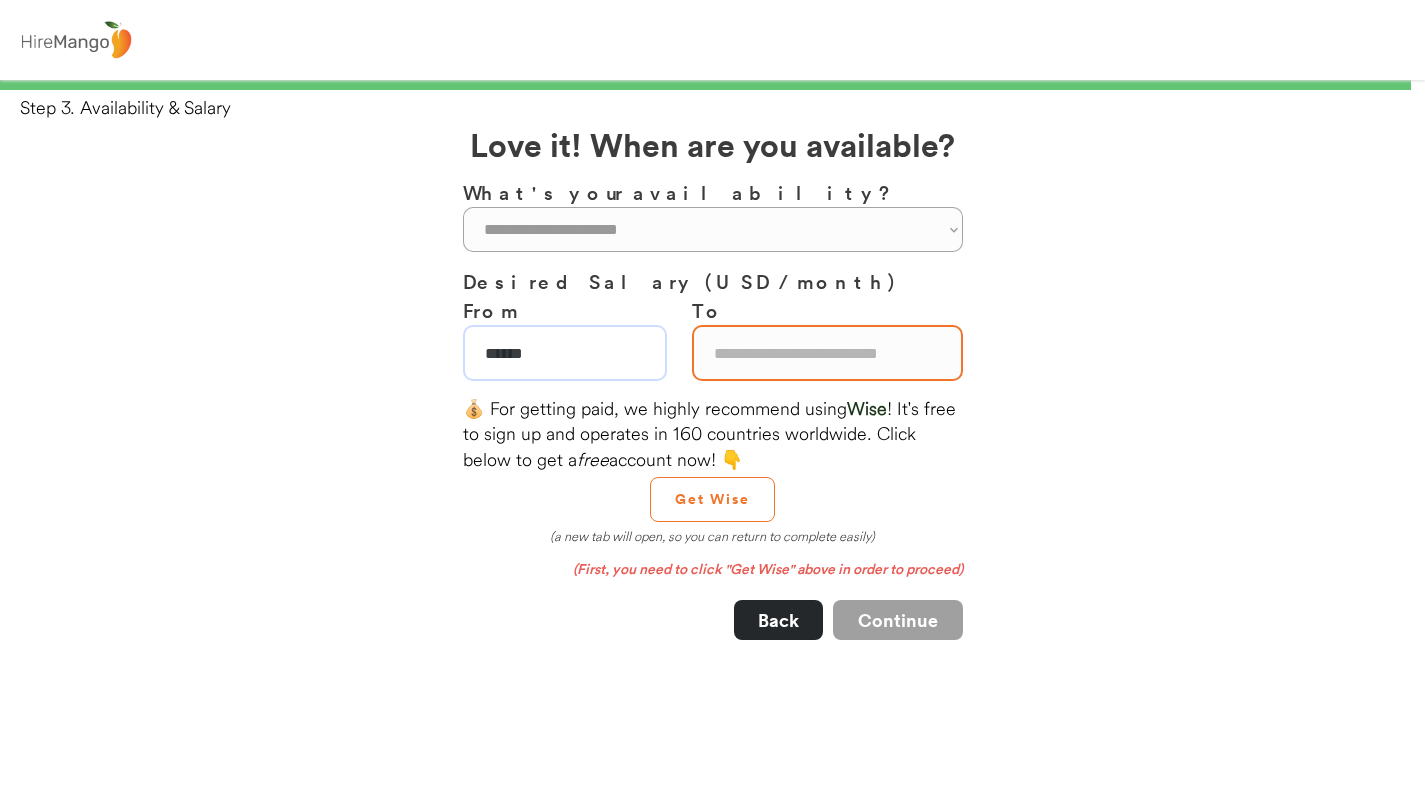 type on "******" 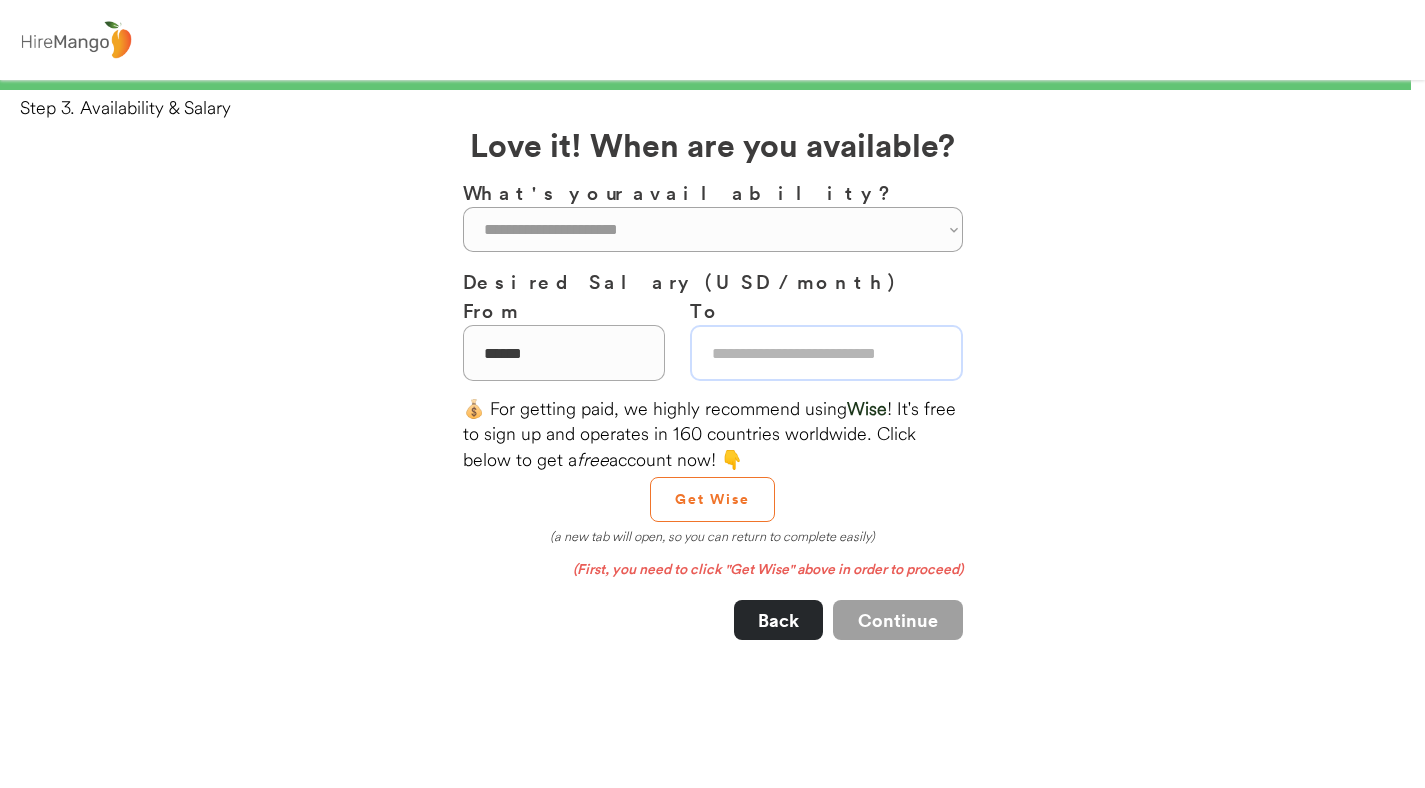 click at bounding box center (826, 353) 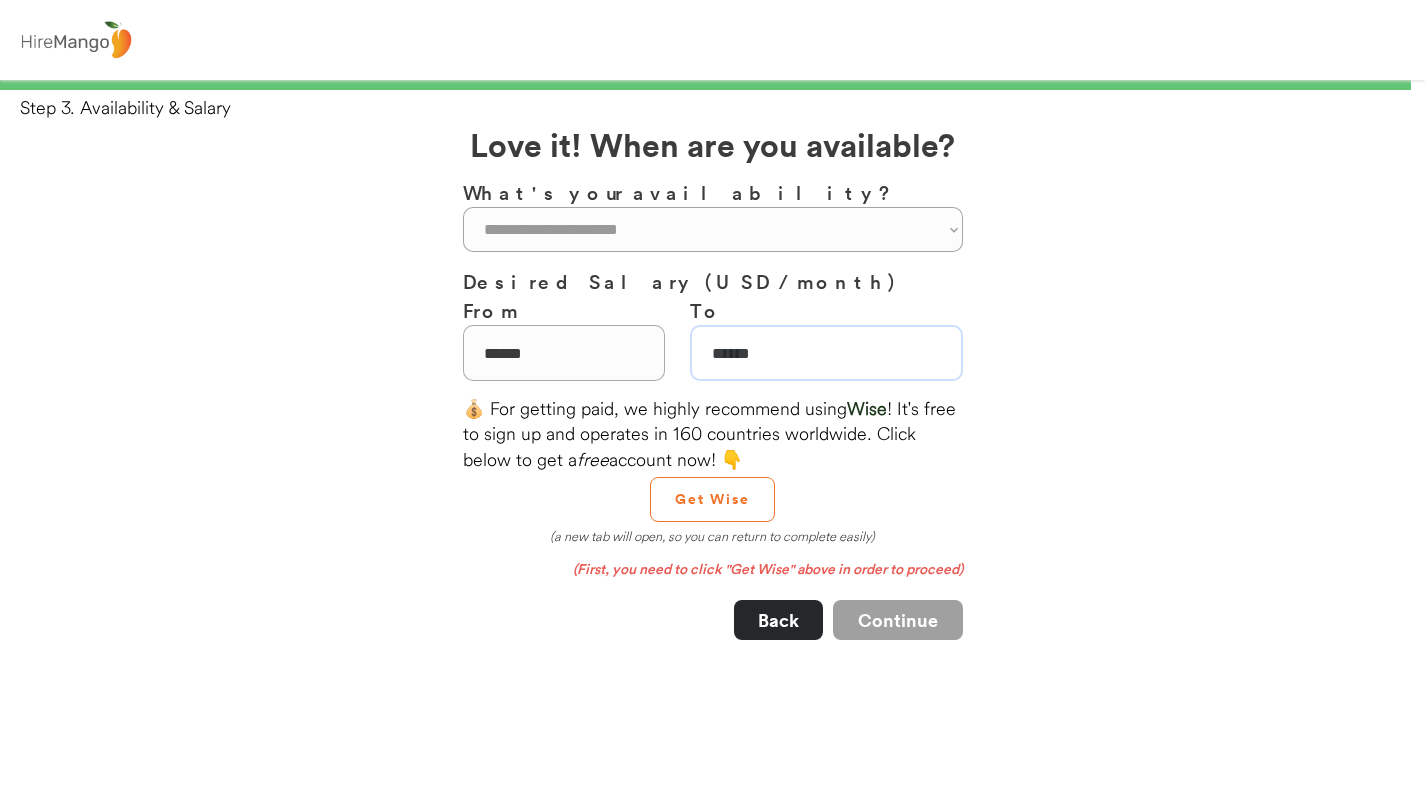 type on "******" 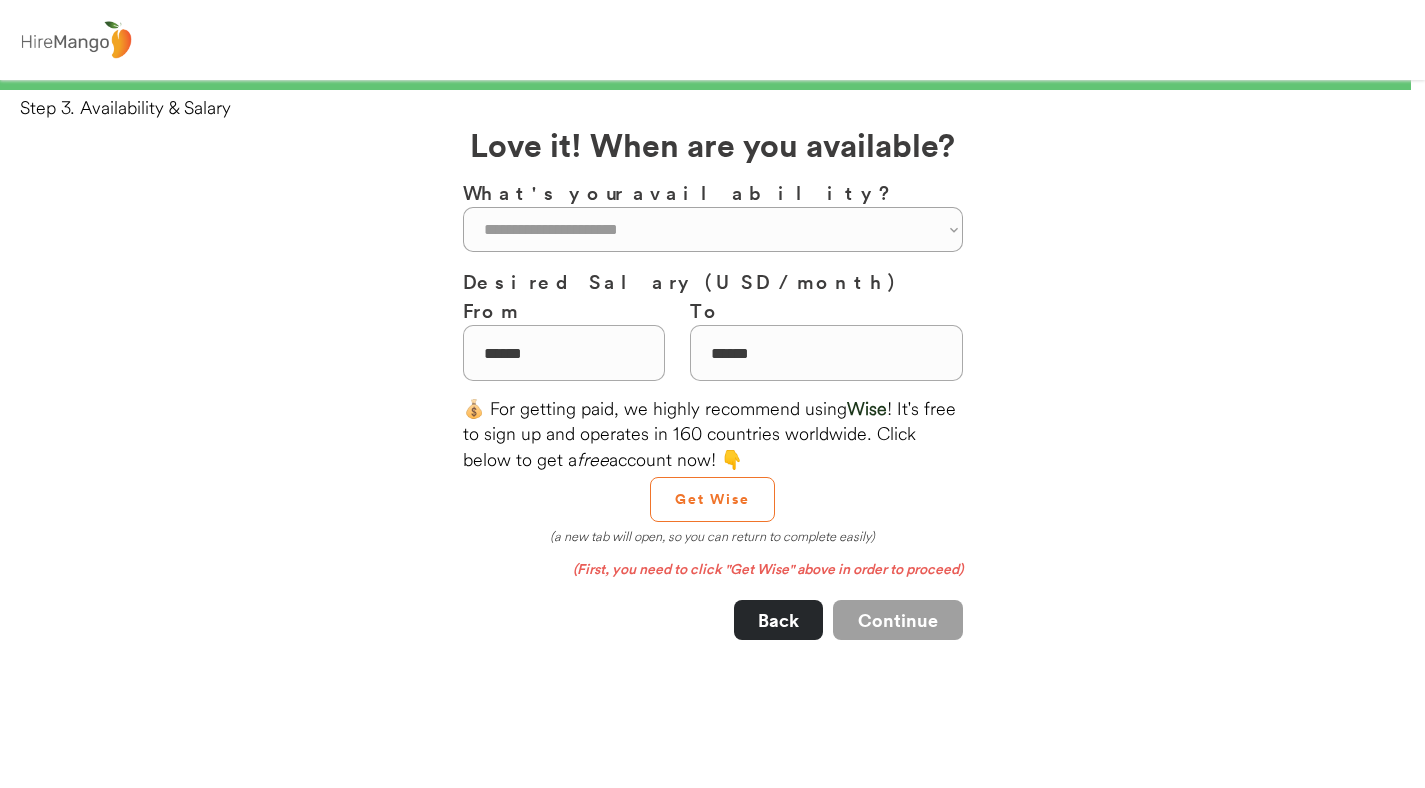 click on "**********" at bounding box center [712, 831] 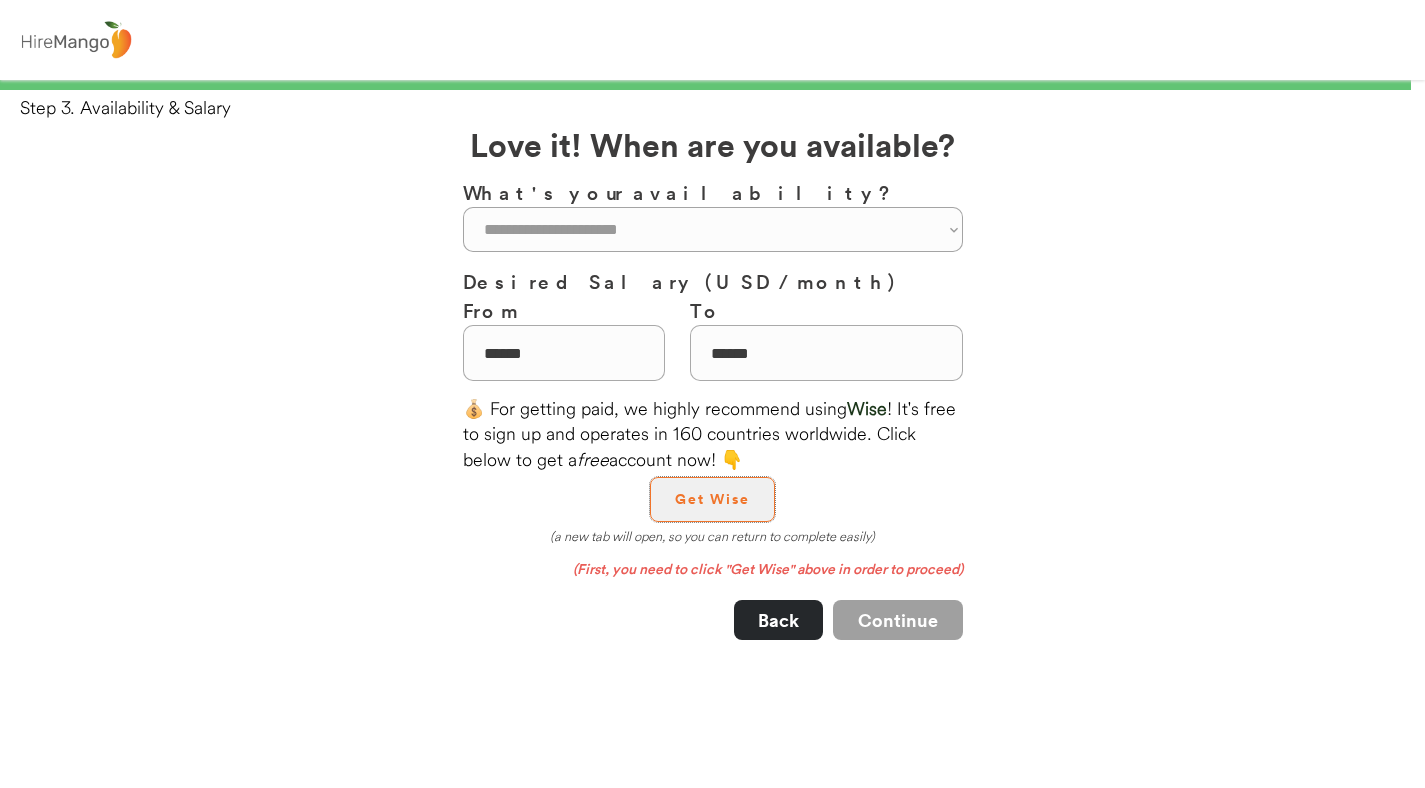 click on "Get Wise" at bounding box center [712, 499] 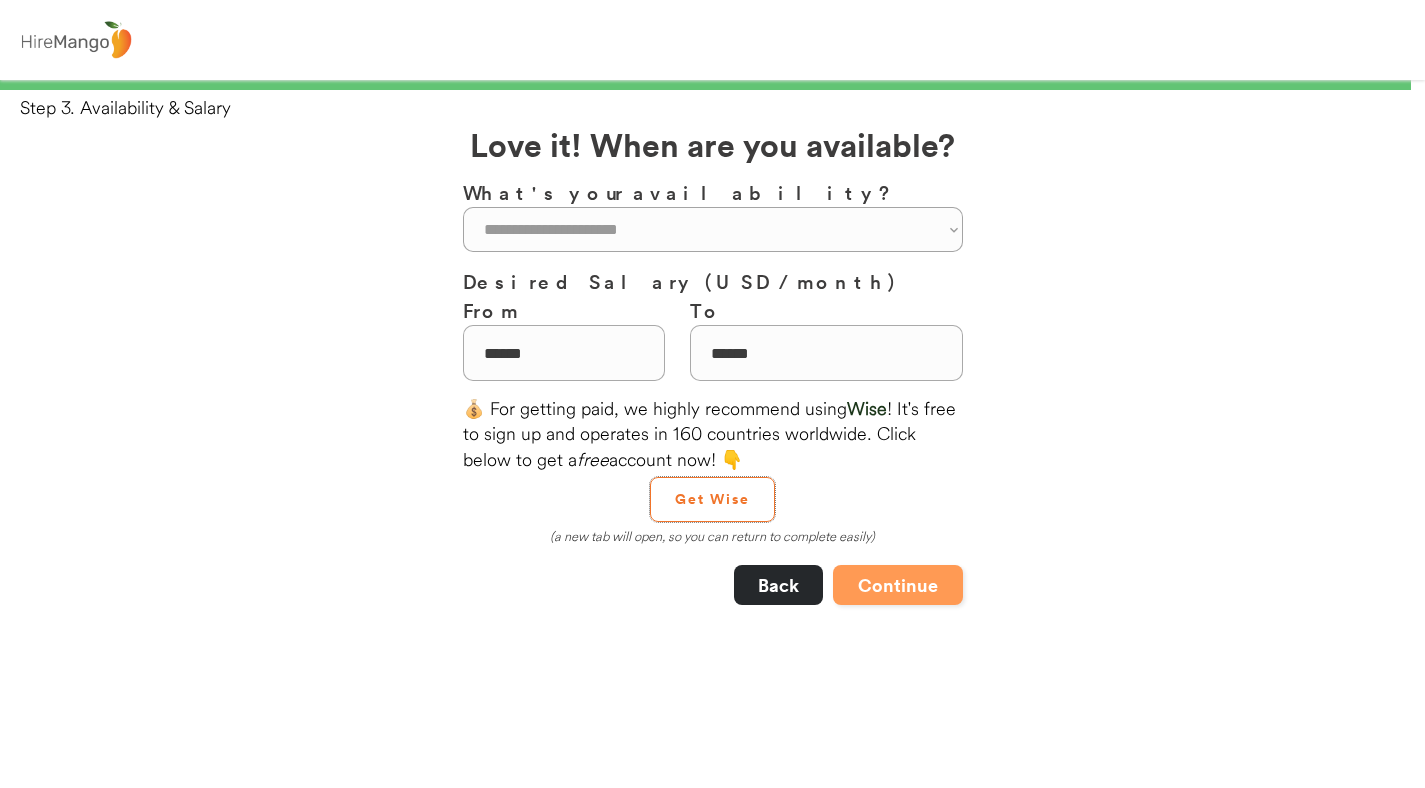 click on "Continue" at bounding box center (898, 585) 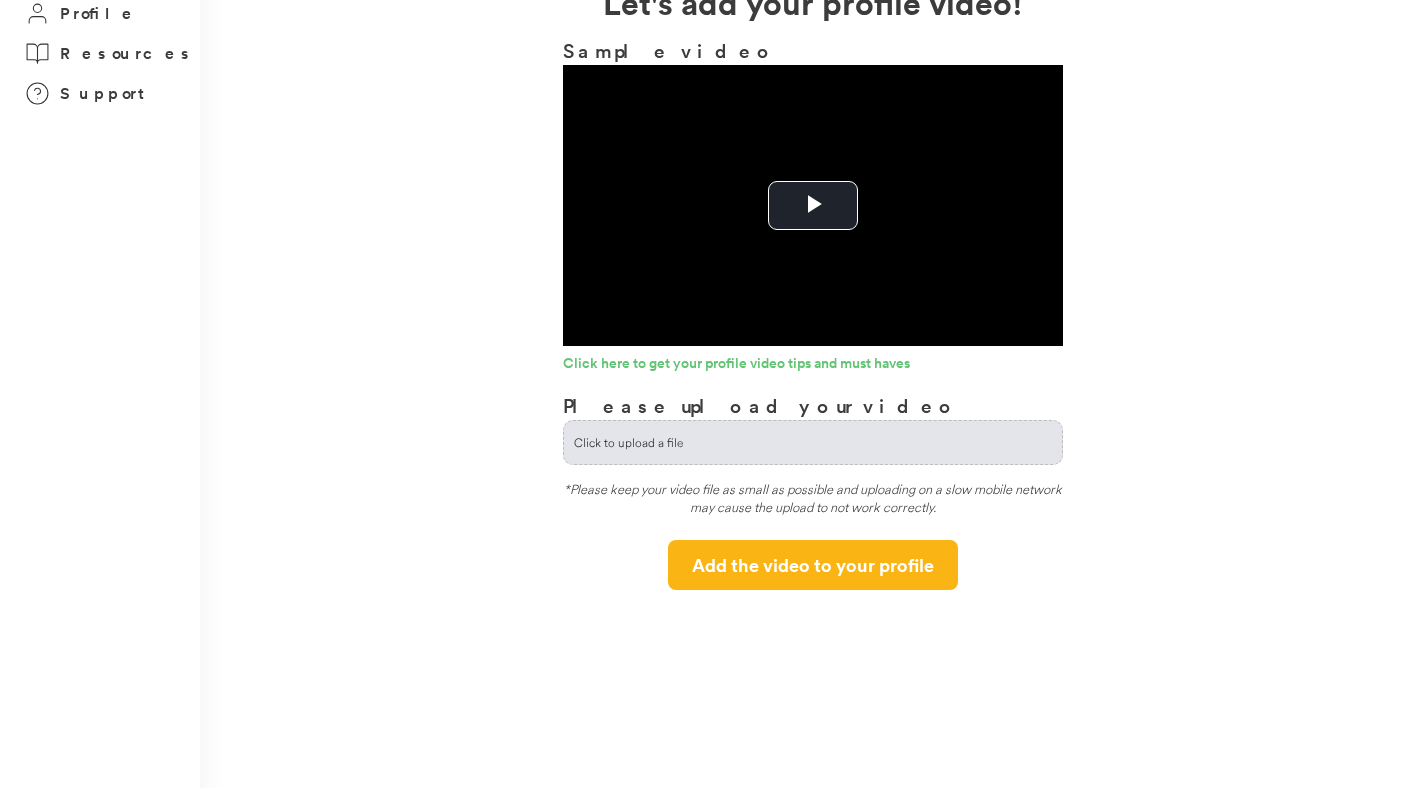 scroll, scrollTop: 135, scrollLeft: 0, axis: vertical 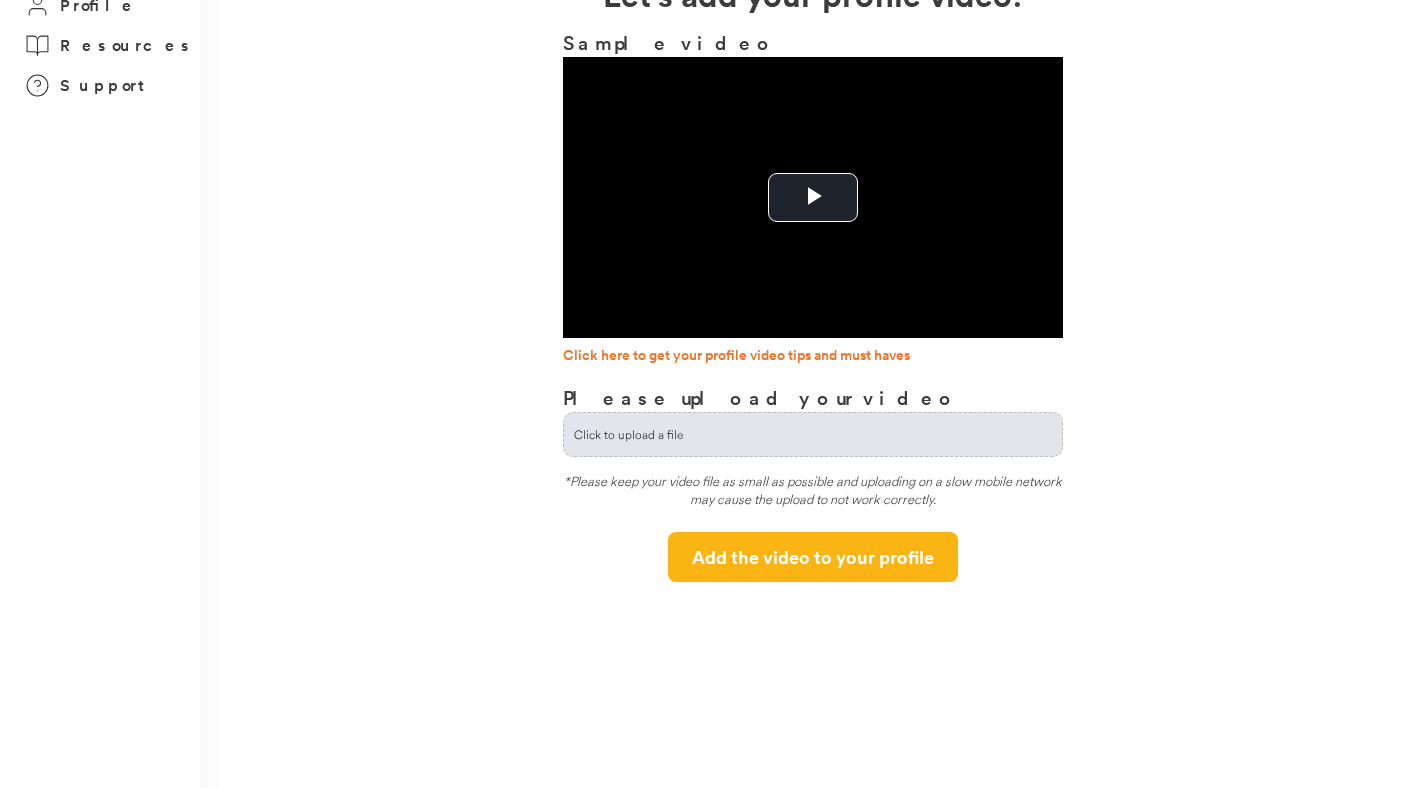 click on "Click here to get your profile video tips and must haves" at bounding box center (813, 358) 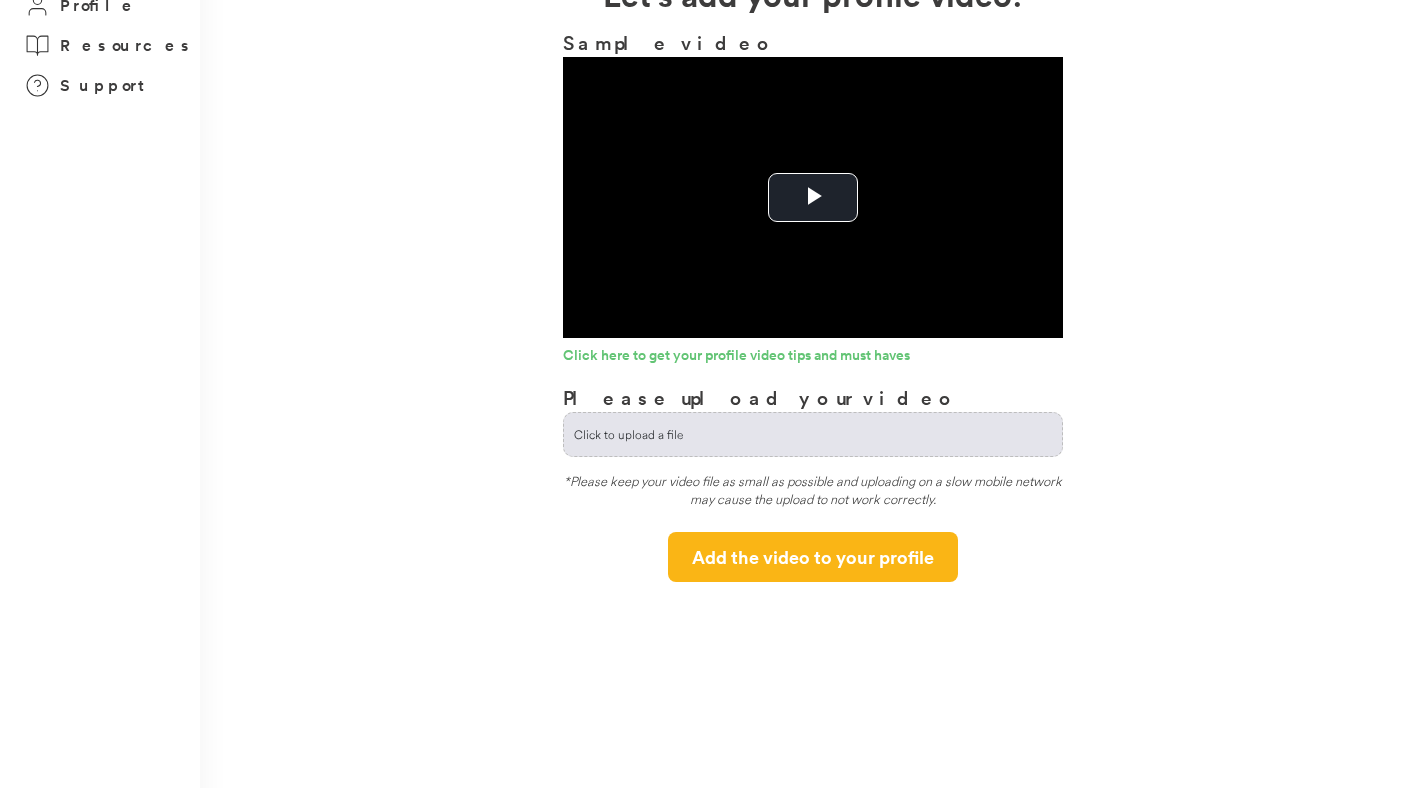 scroll, scrollTop: 0, scrollLeft: 0, axis: both 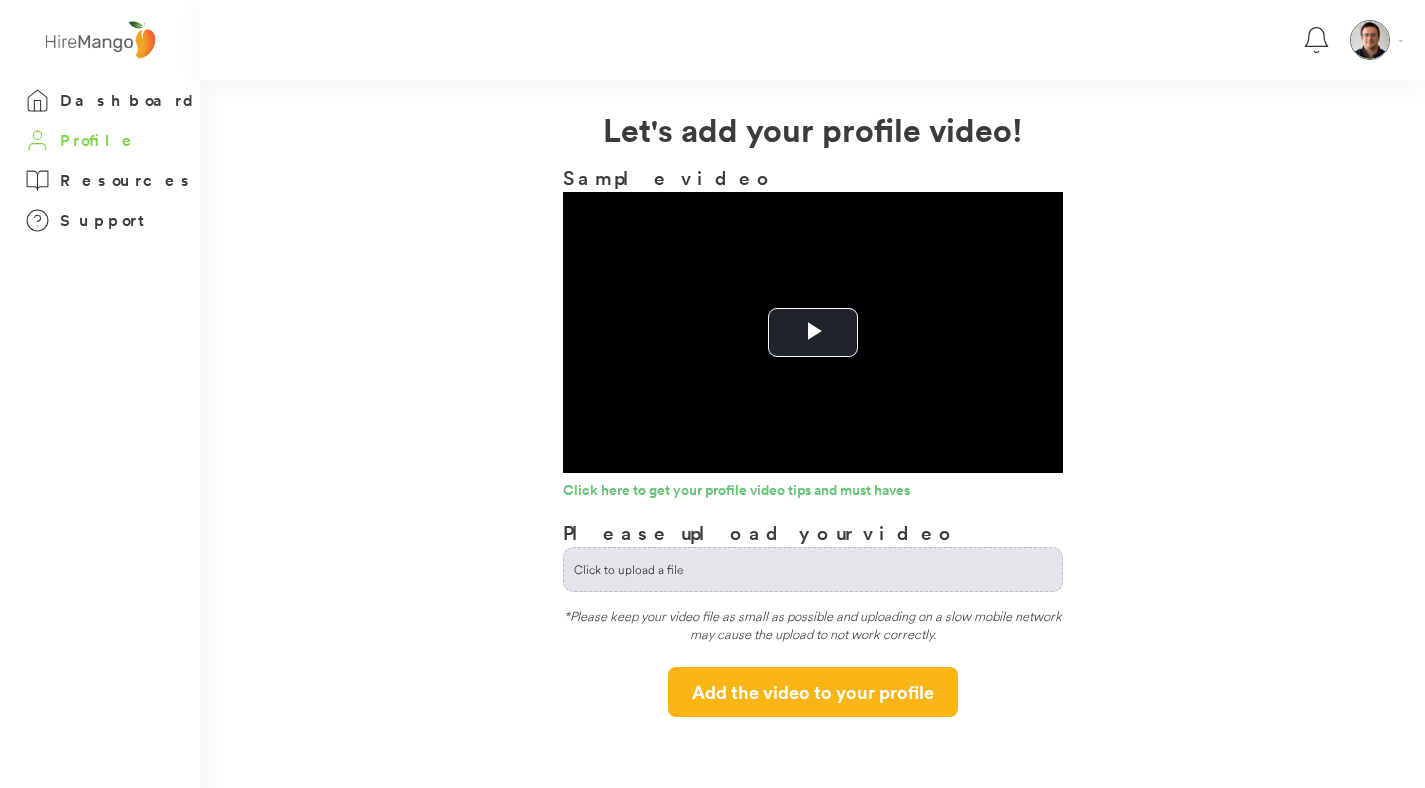 click on "Profile" at bounding box center (100, 140) 